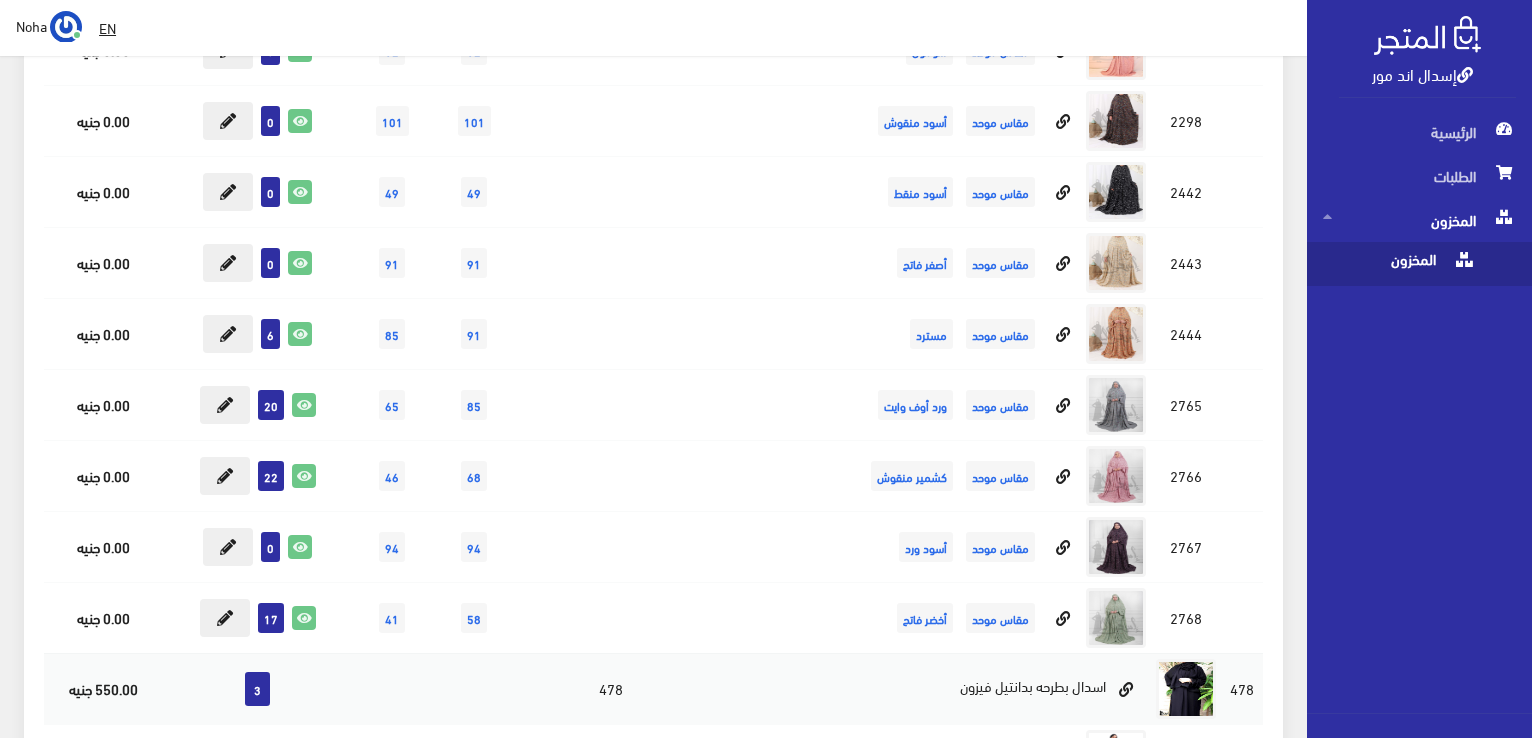 scroll, scrollTop: 21000, scrollLeft: 0, axis: vertical 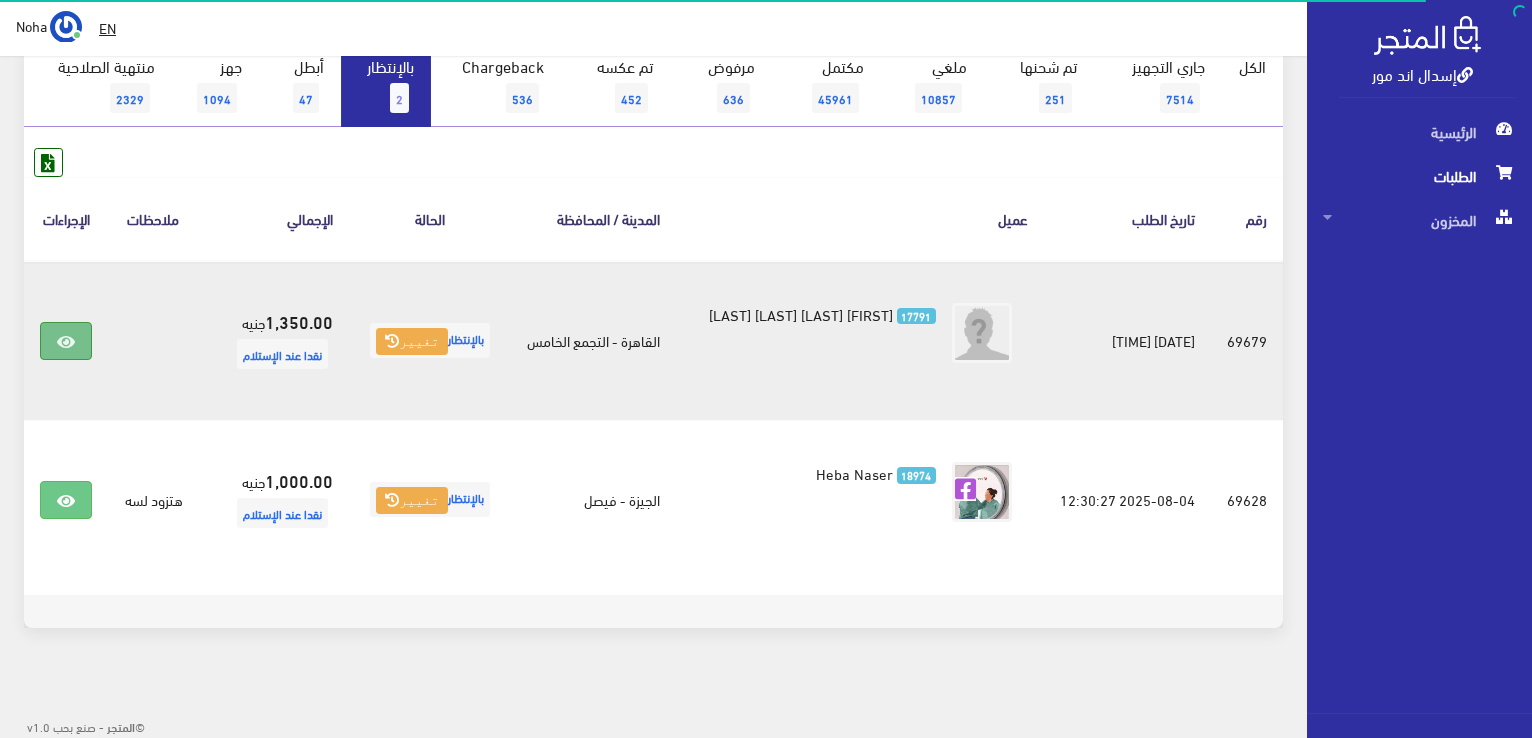 click at bounding box center [66, 341] 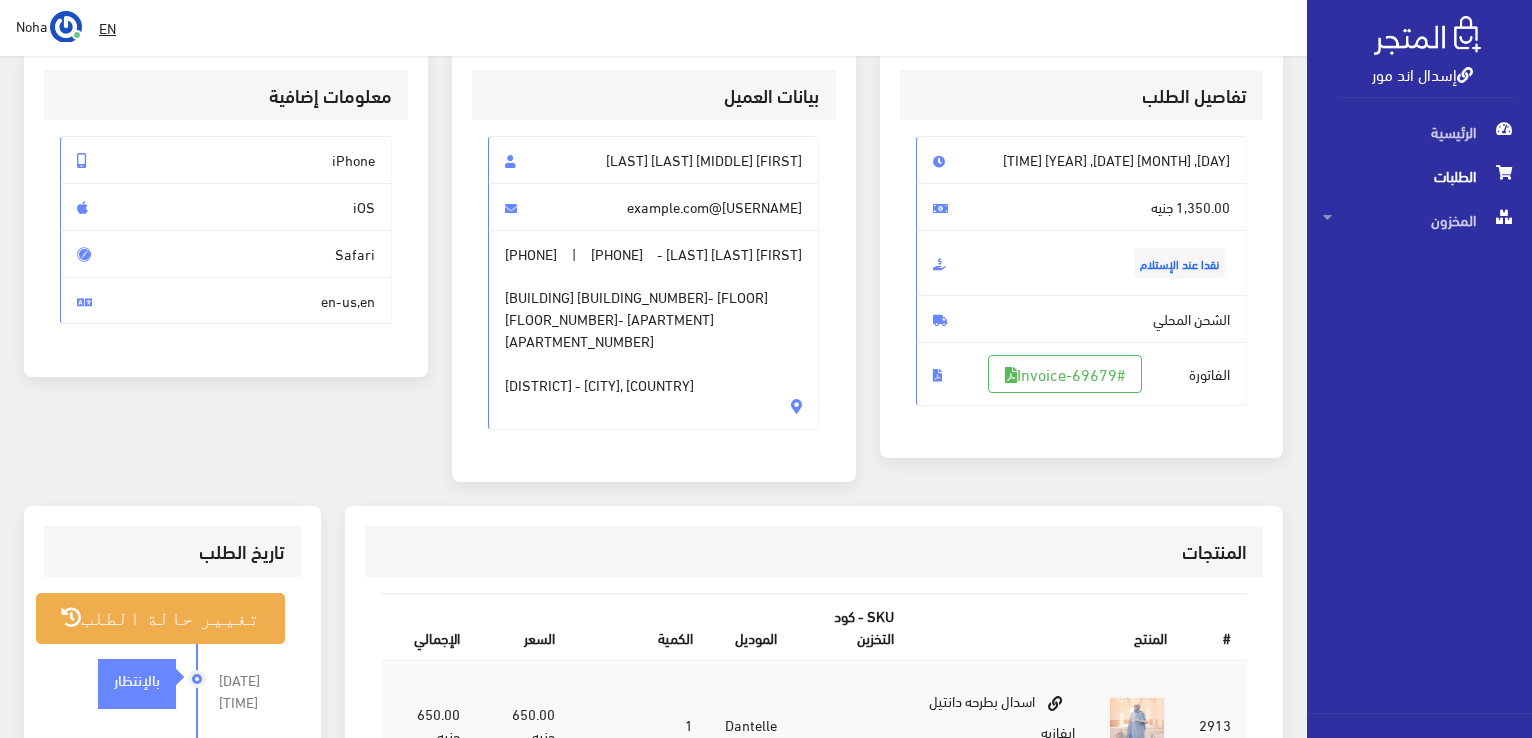 scroll, scrollTop: 100, scrollLeft: 0, axis: vertical 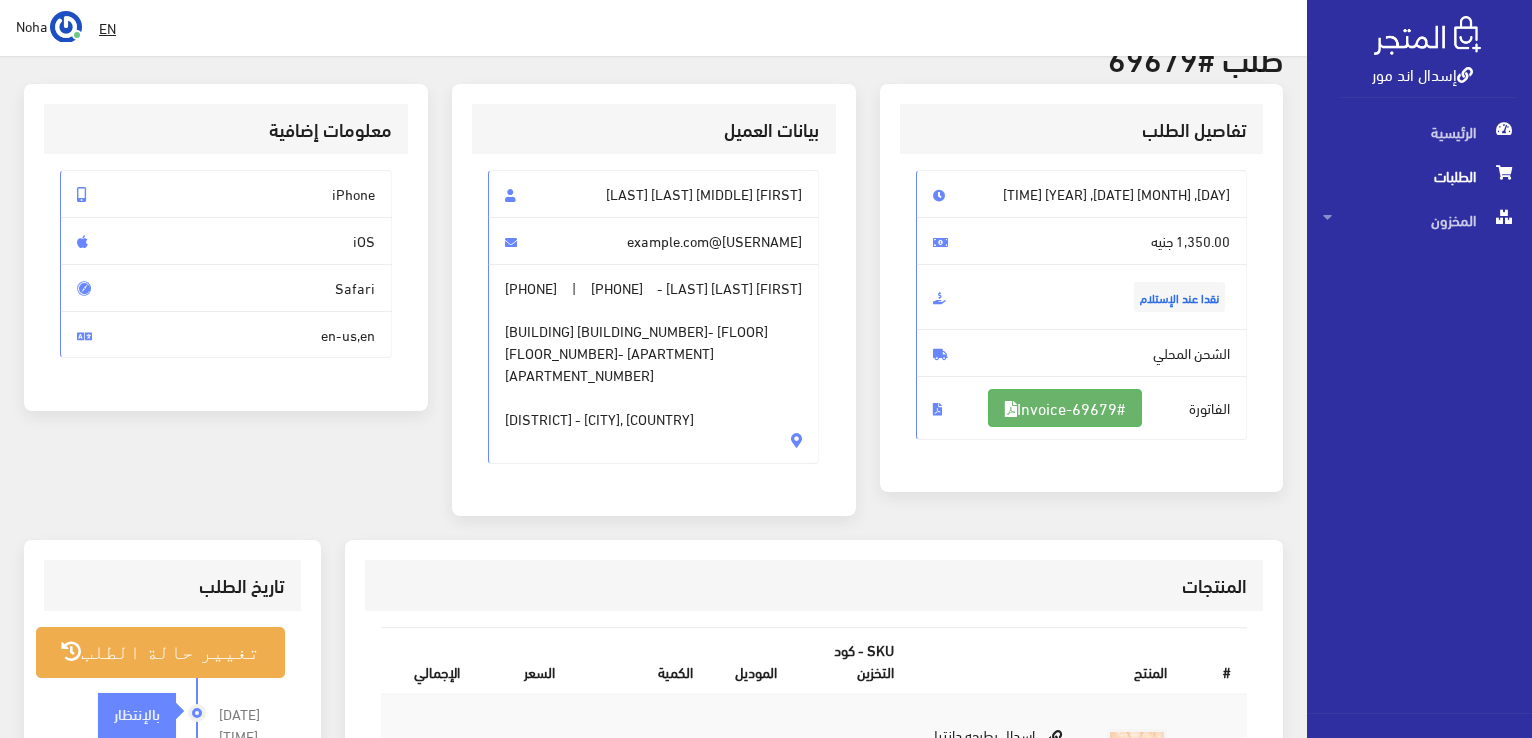 click on "#Invoice-69679" at bounding box center (1065, 408) 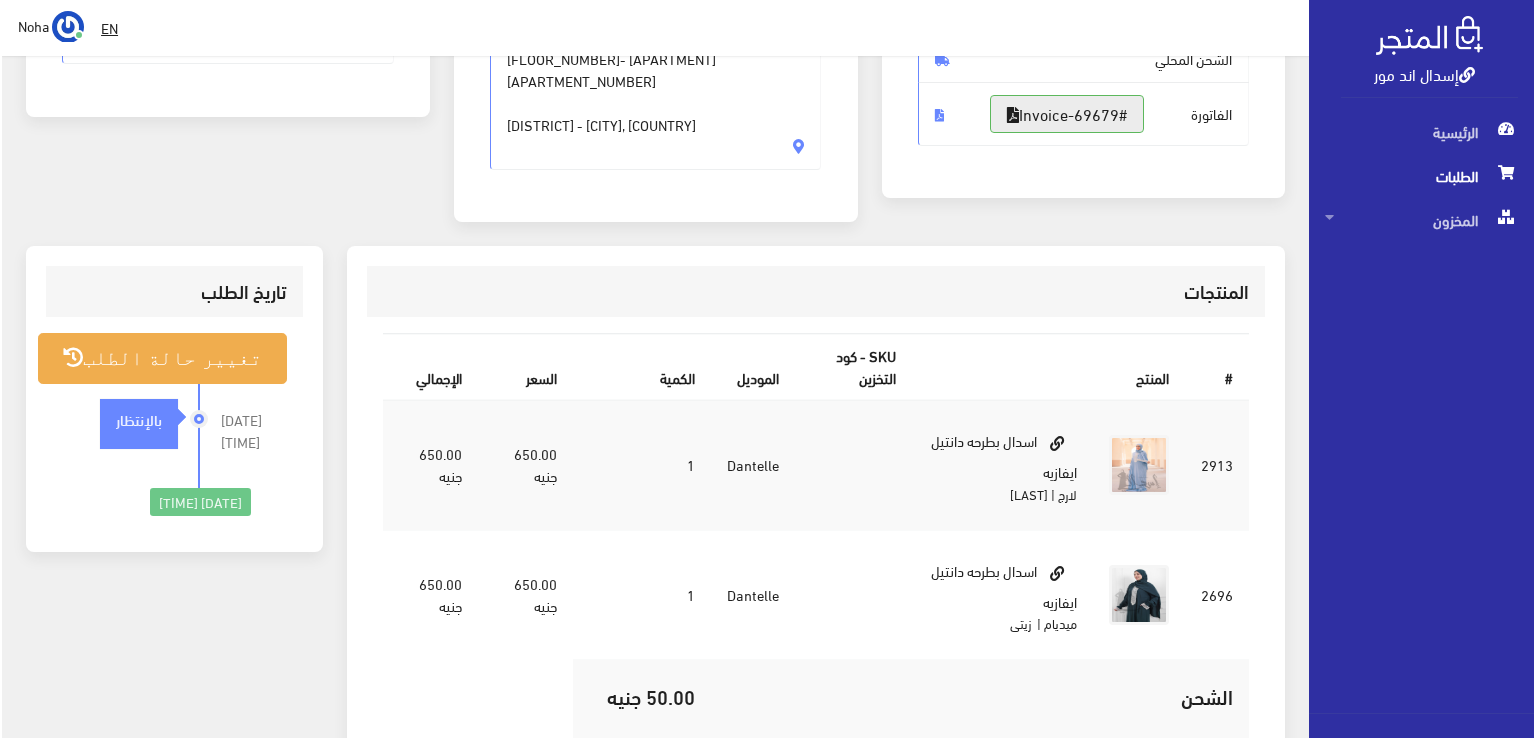 scroll, scrollTop: 400, scrollLeft: 0, axis: vertical 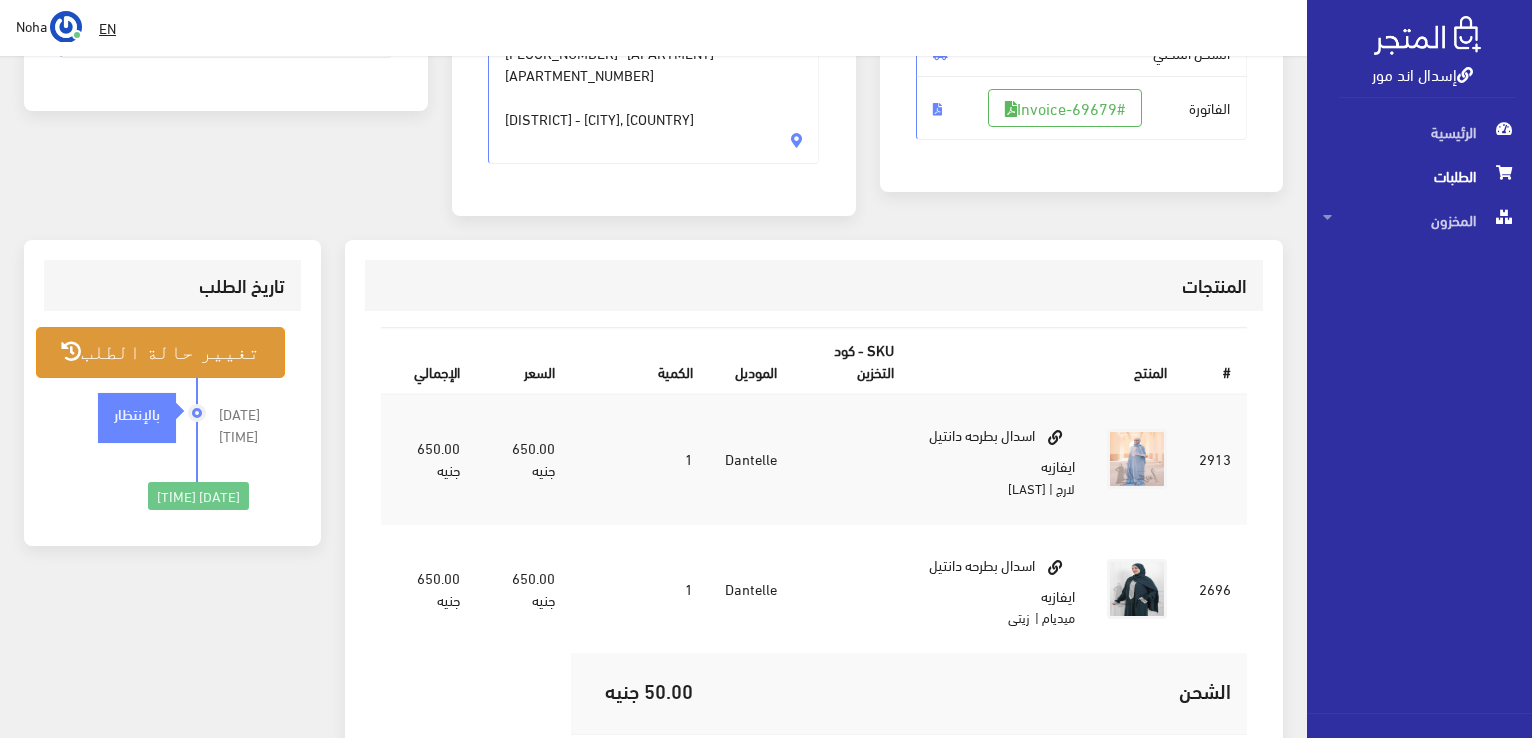 click on "تغيير حالة الطلب" at bounding box center (160, 352) 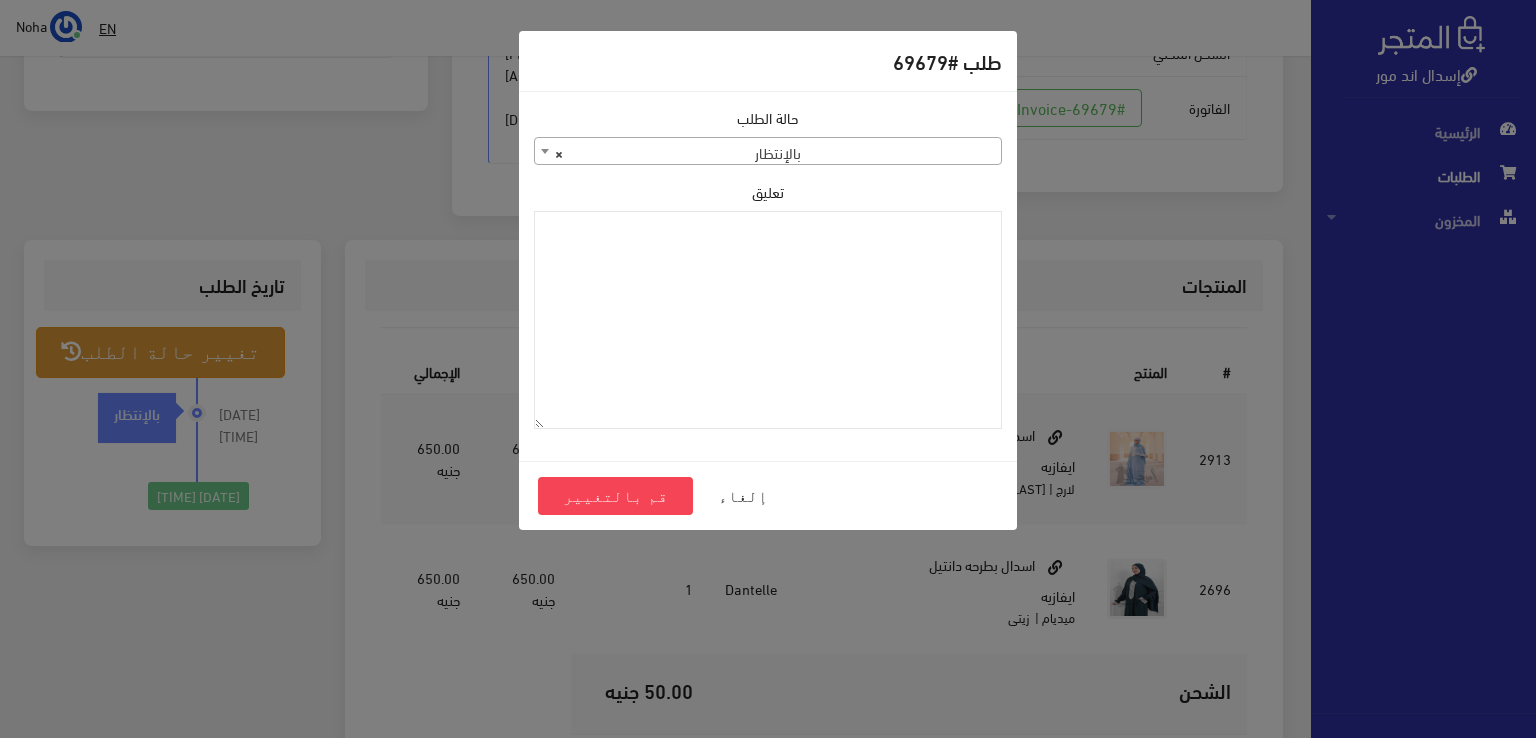 click on "× بالإنتظار" at bounding box center [768, 152] 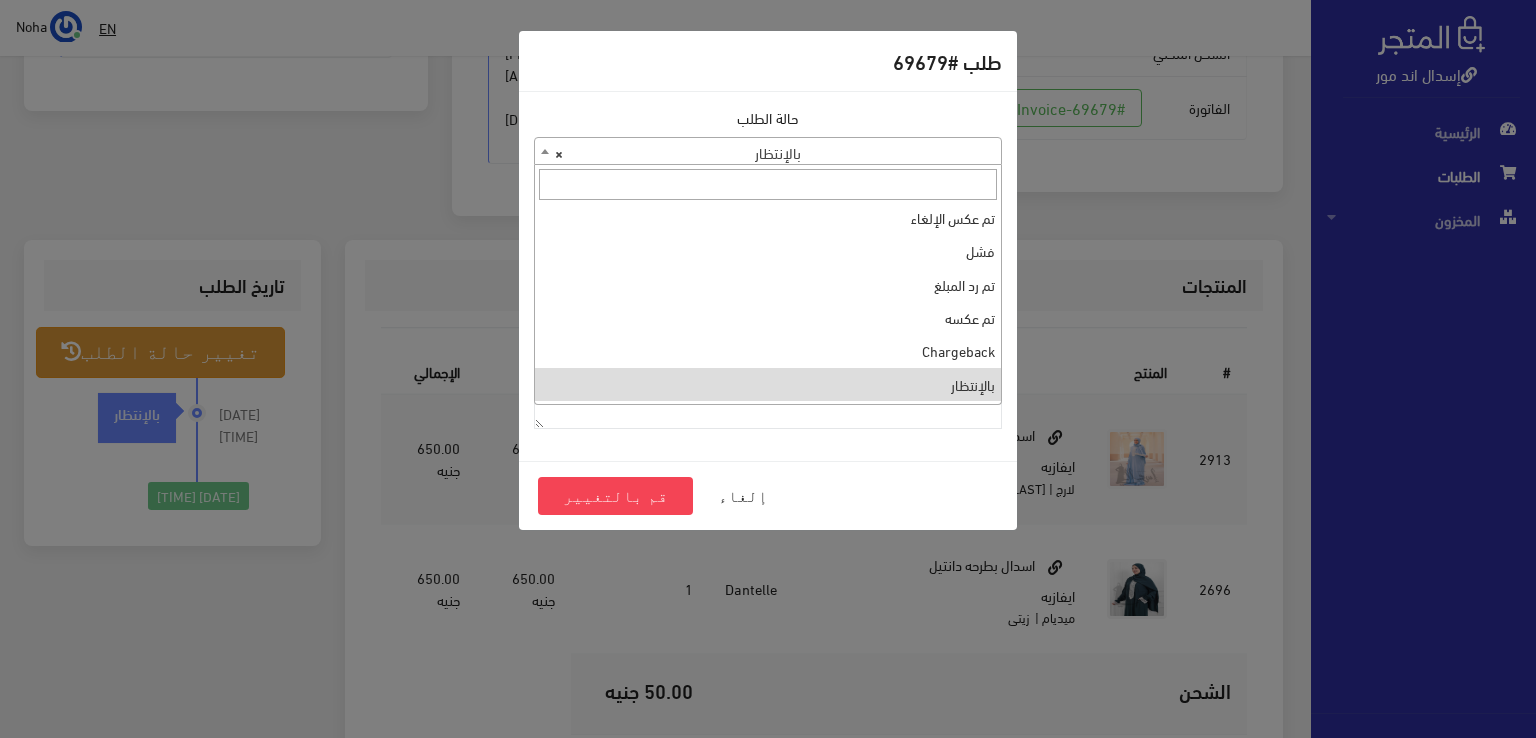 scroll, scrollTop: 0, scrollLeft: 0, axis: both 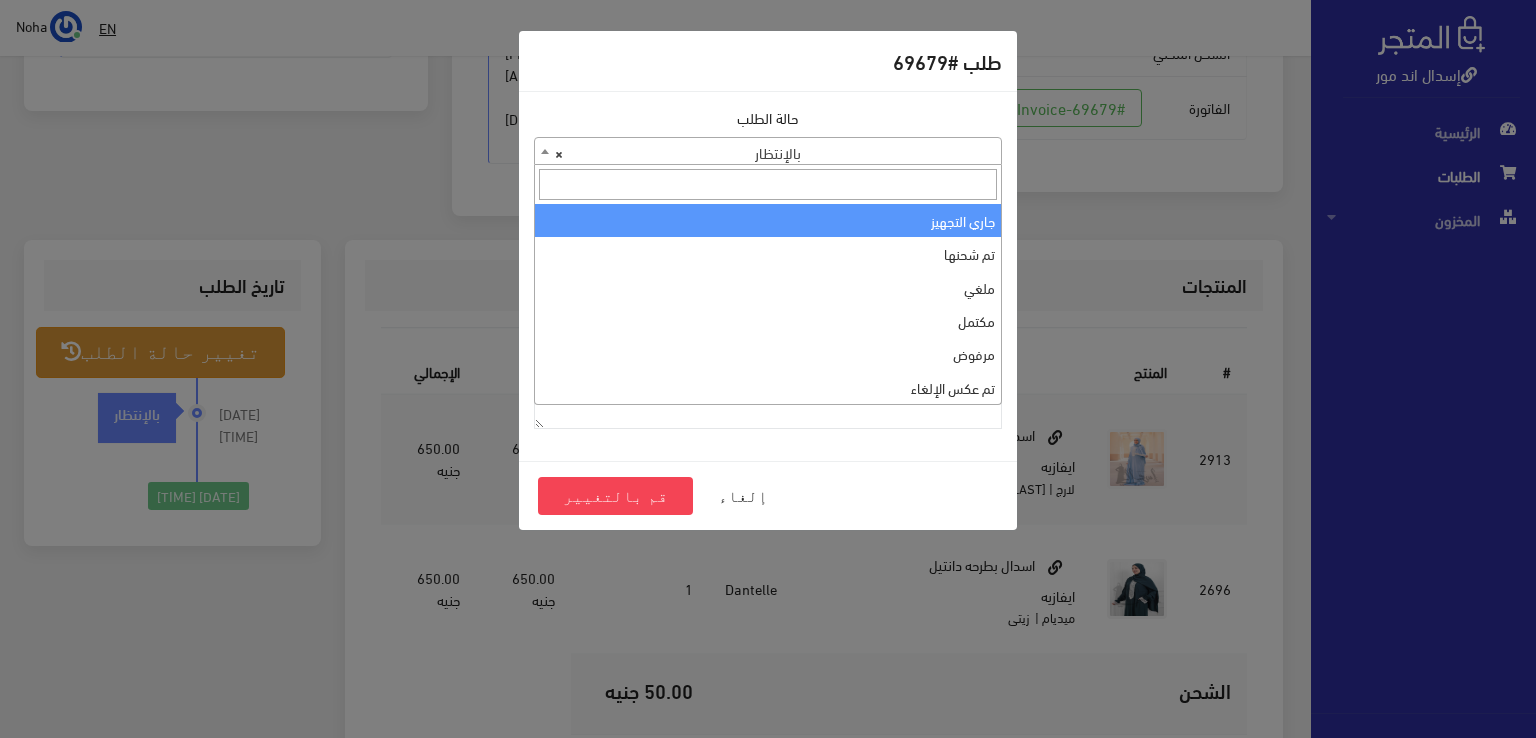 select on "1" 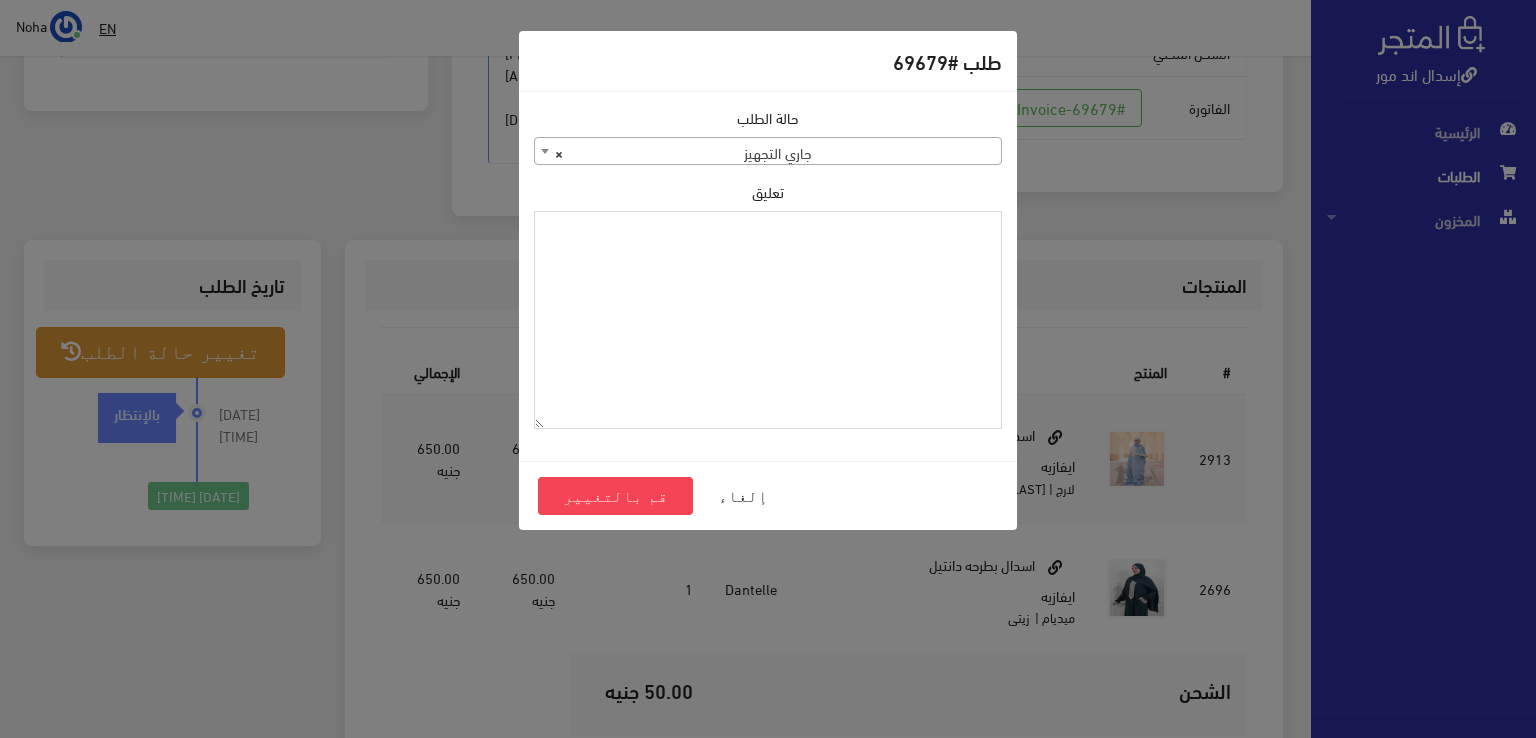 paste on "1106821" 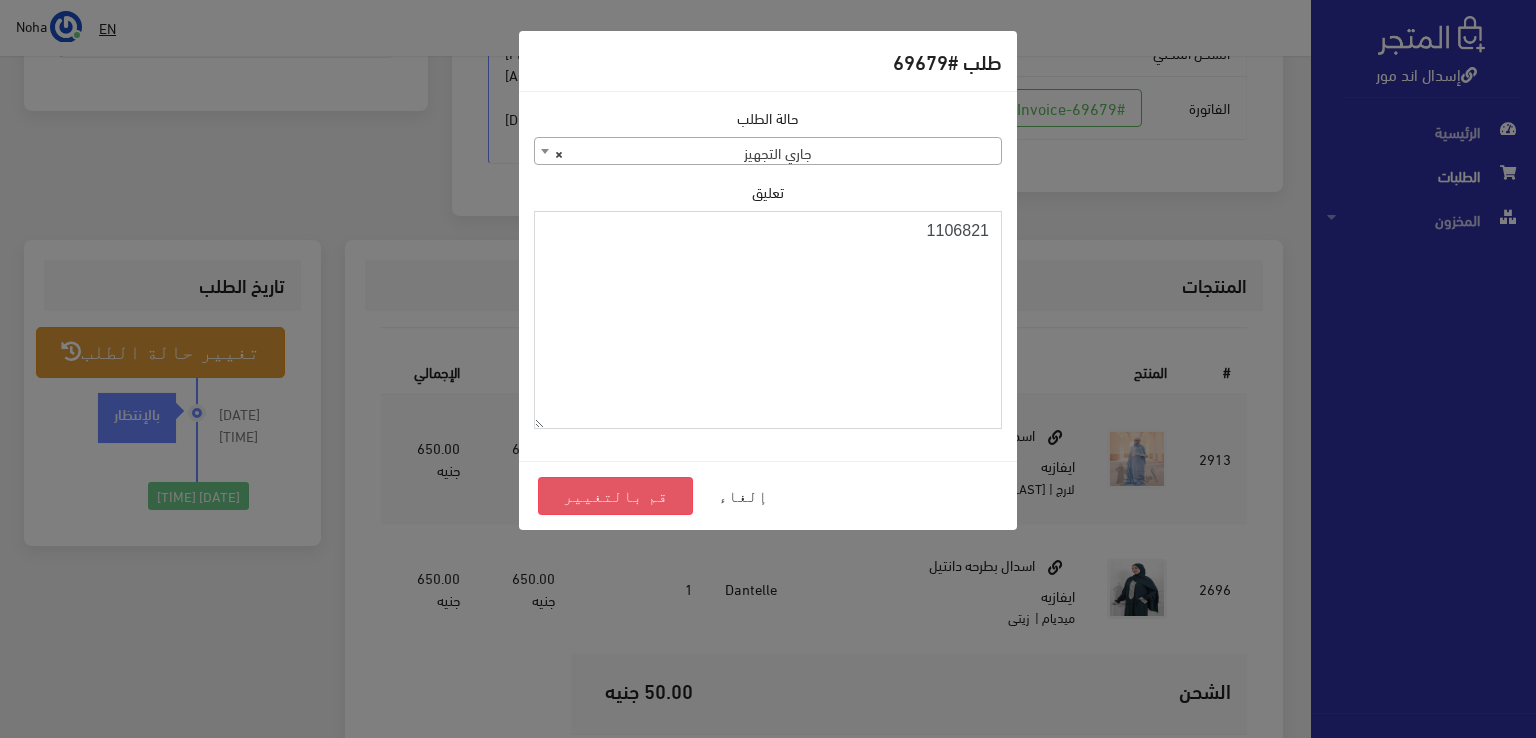 type on "1106821" 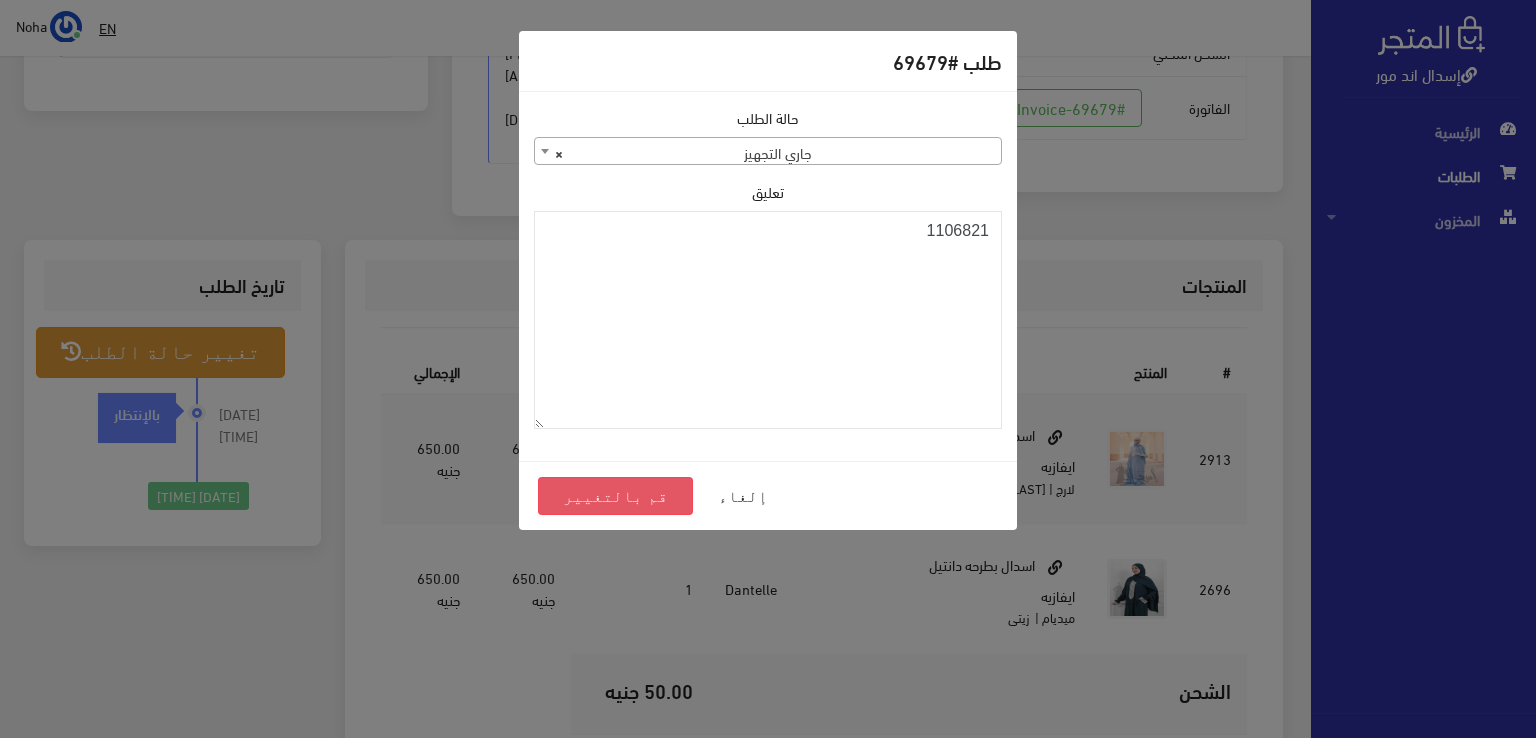 click on "قم بالتغيير" at bounding box center (615, 496) 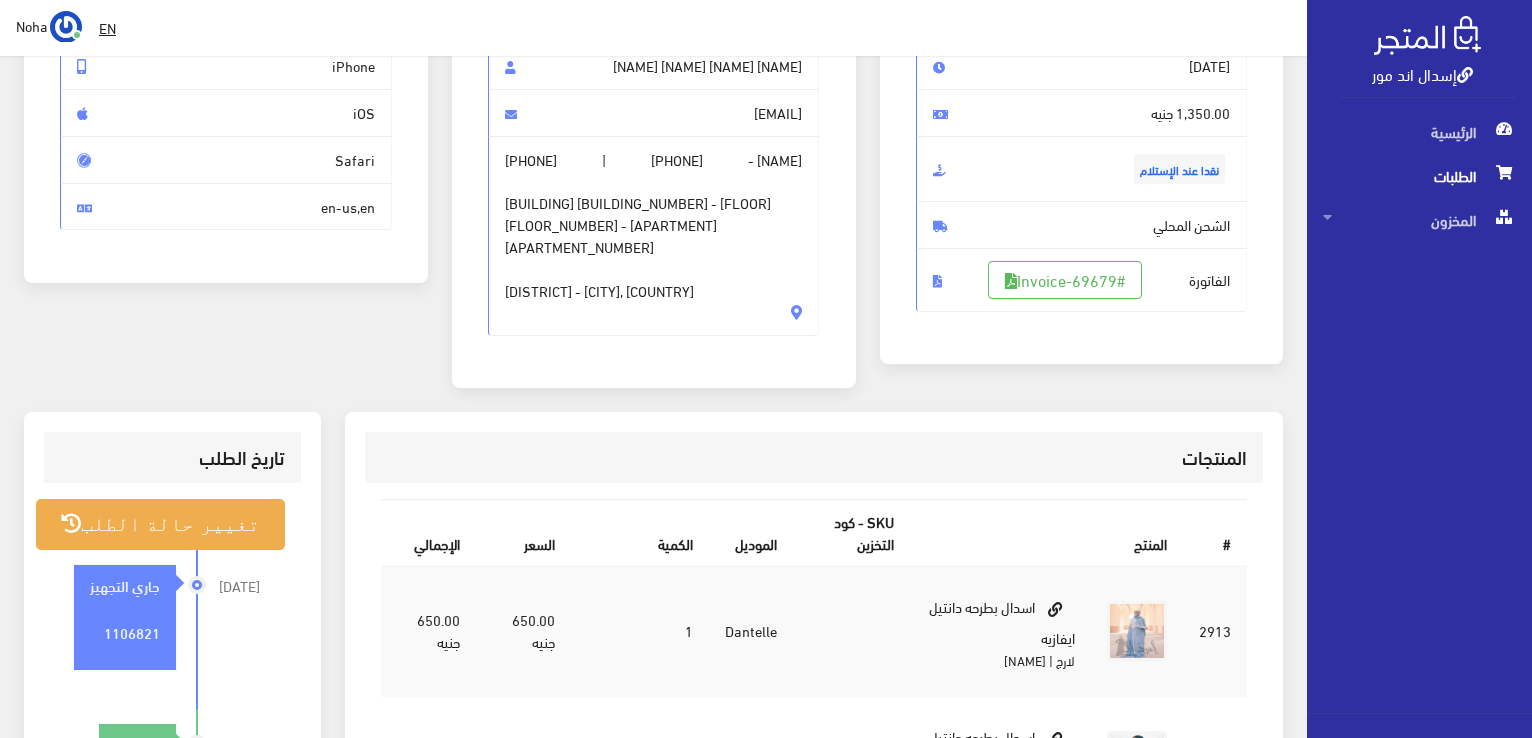 scroll, scrollTop: 500, scrollLeft: 0, axis: vertical 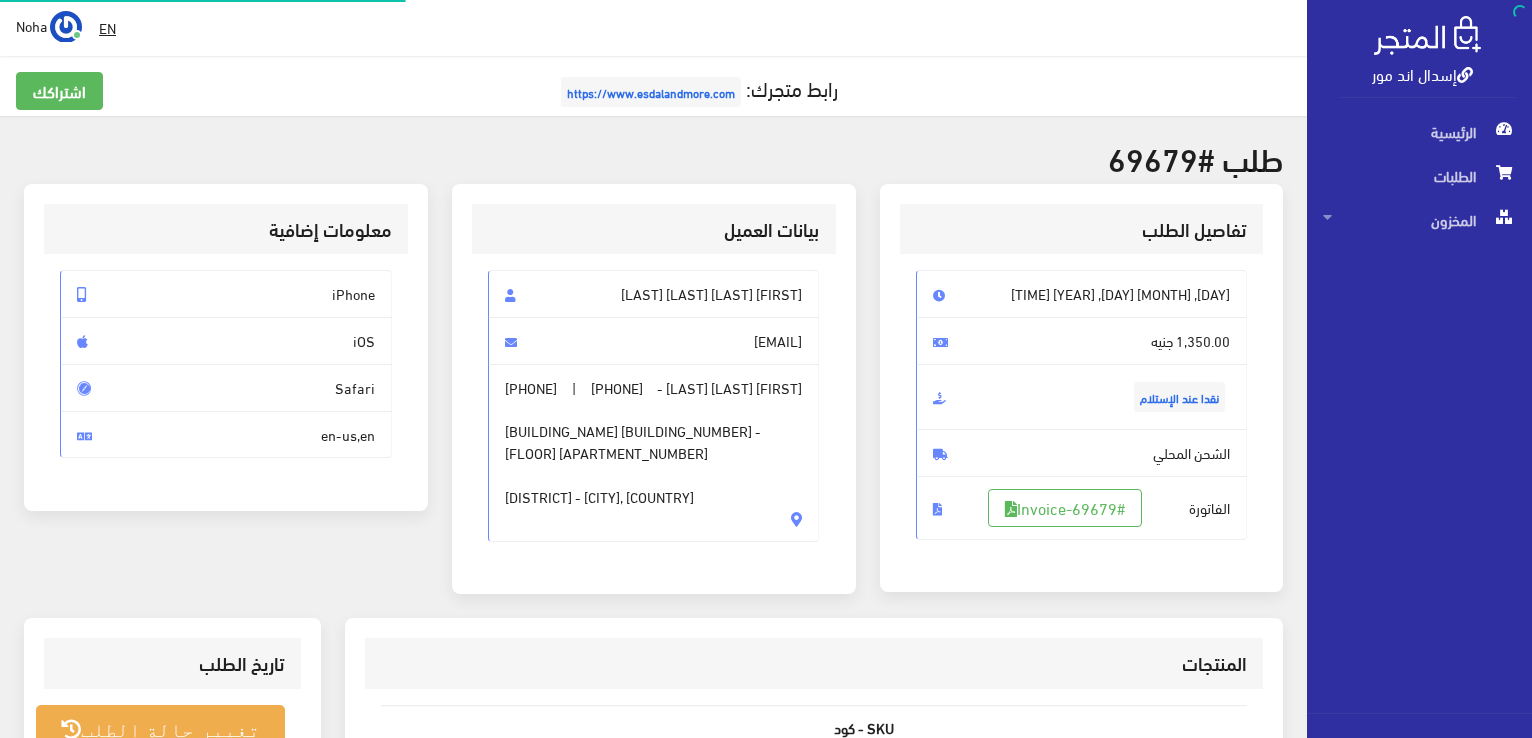 click on "الطلبات" at bounding box center (1419, 176) 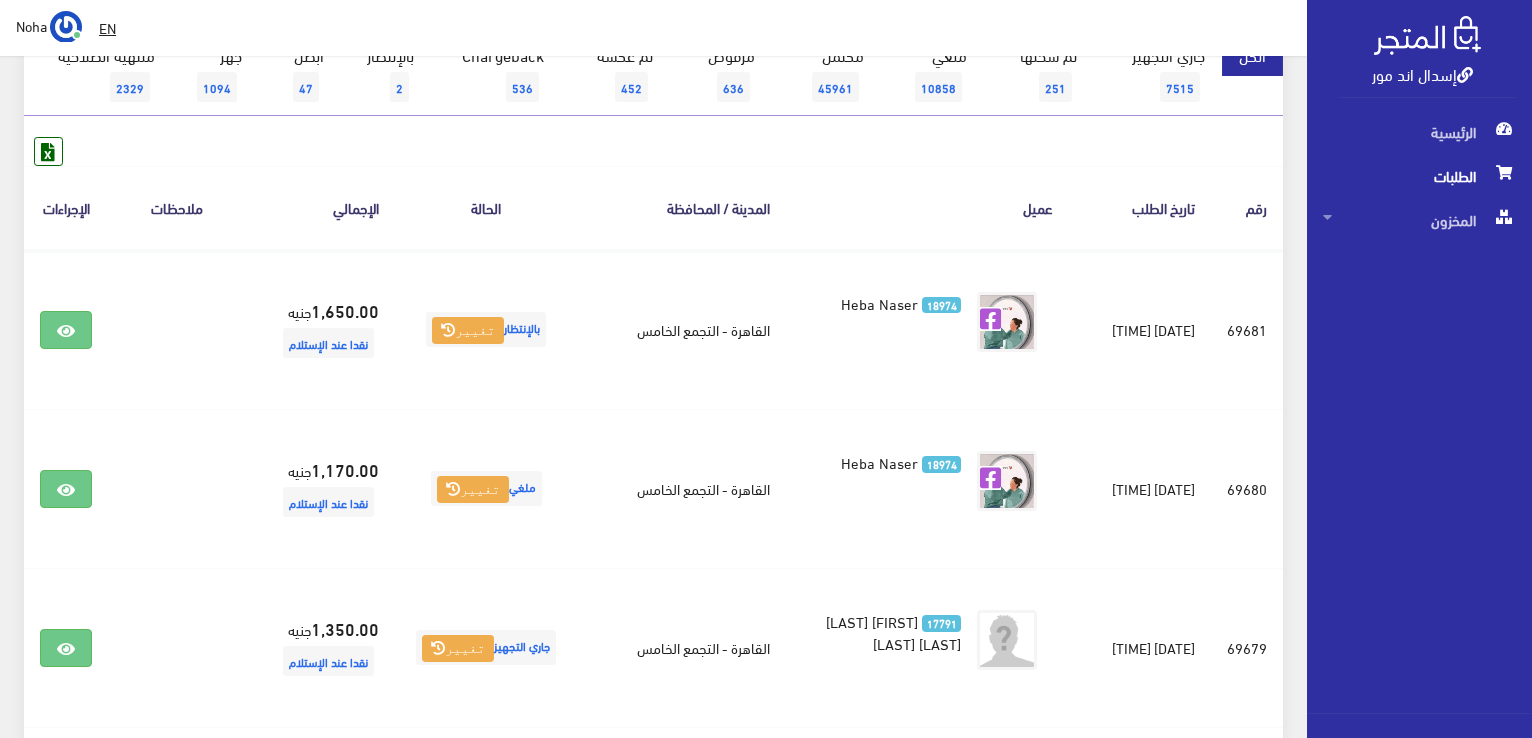 scroll, scrollTop: 200, scrollLeft: 0, axis: vertical 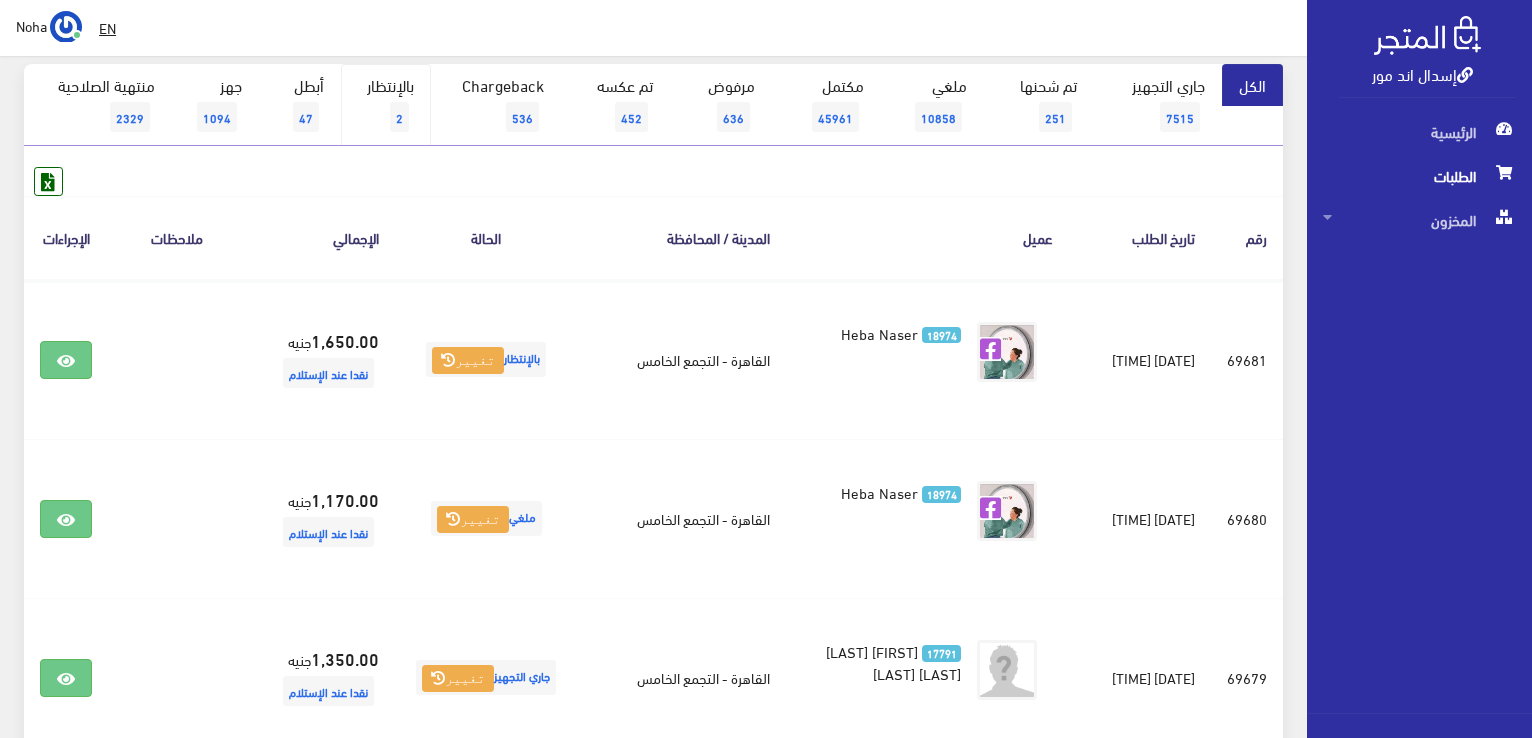 click on "بالإنتظار
2" at bounding box center (386, 105) 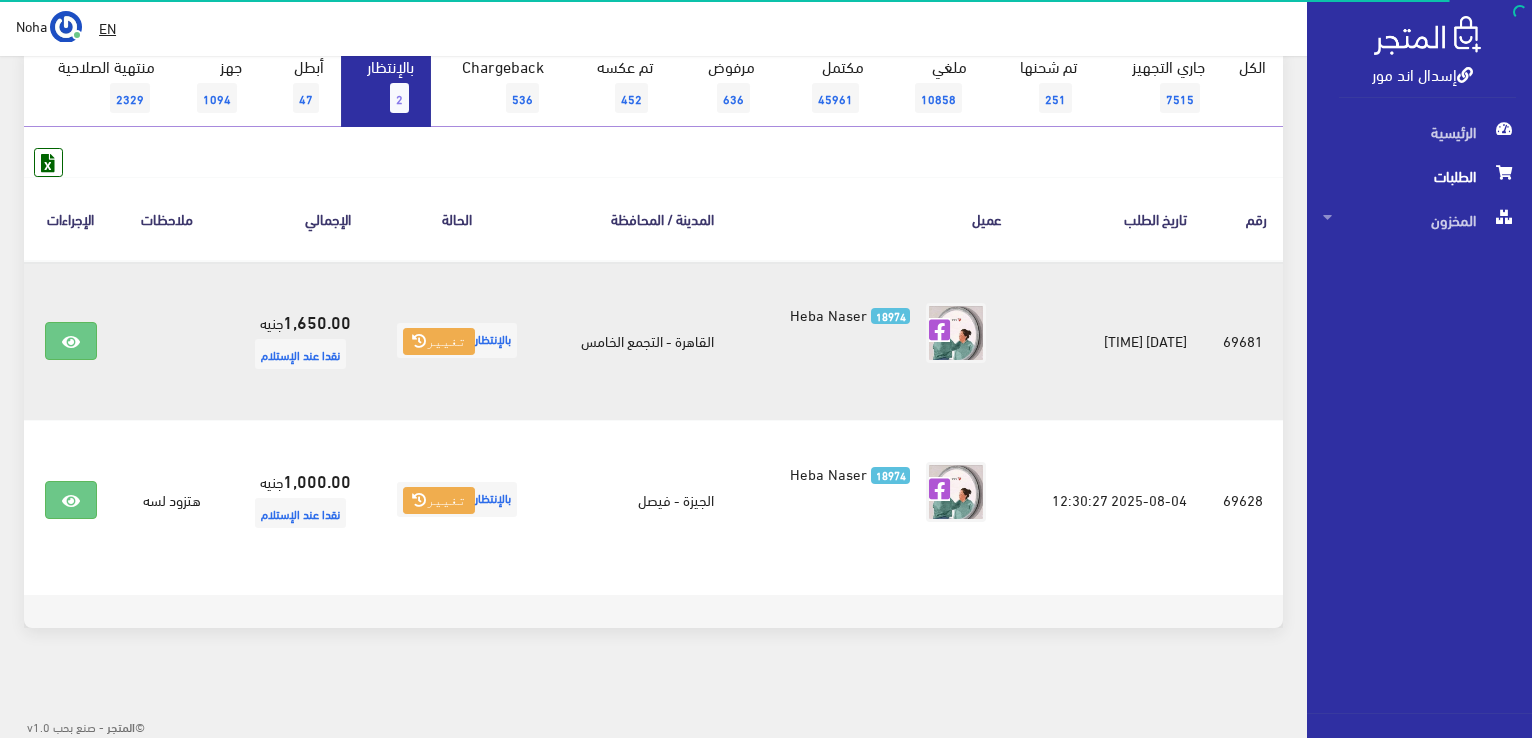 scroll, scrollTop: 219, scrollLeft: 0, axis: vertical 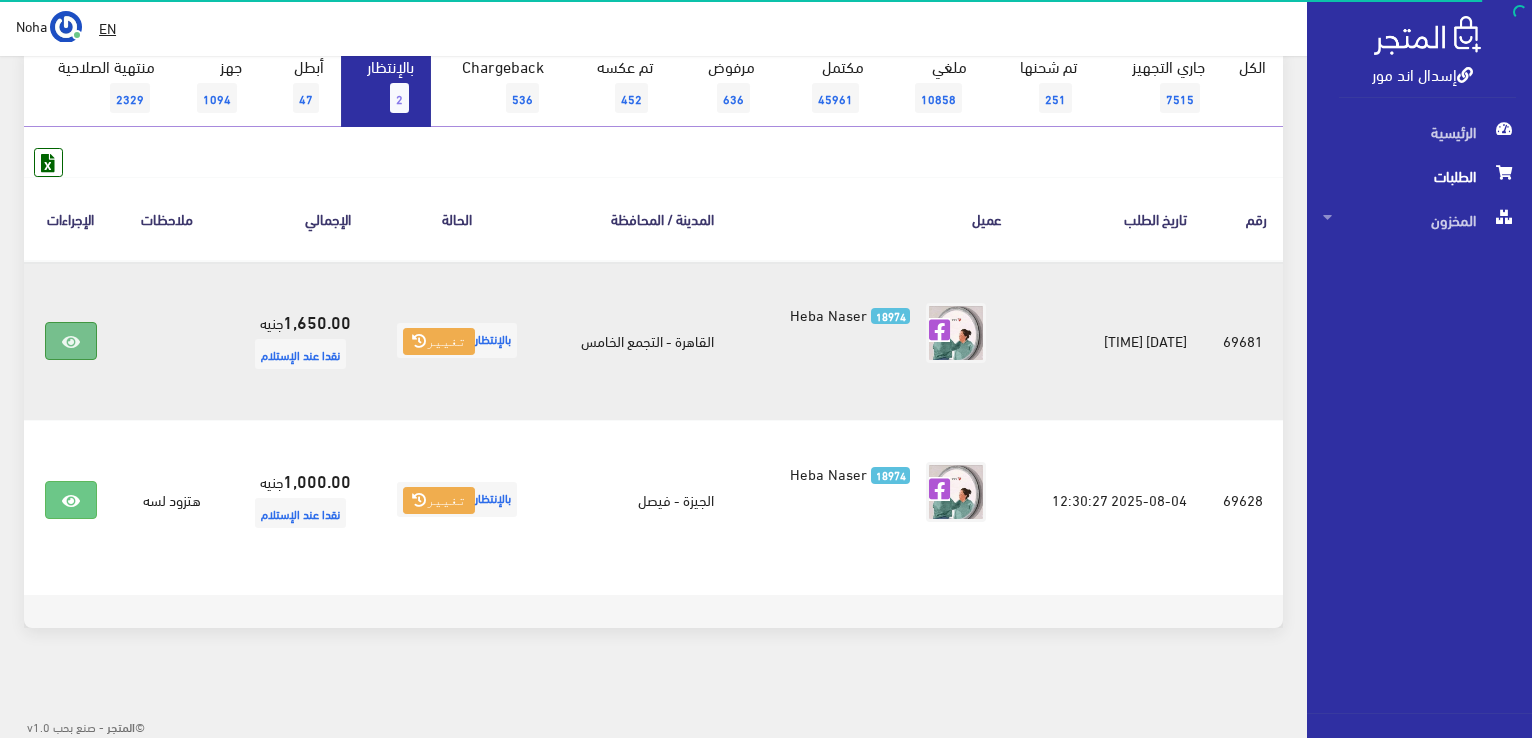 click at bounding box center [71, 341] 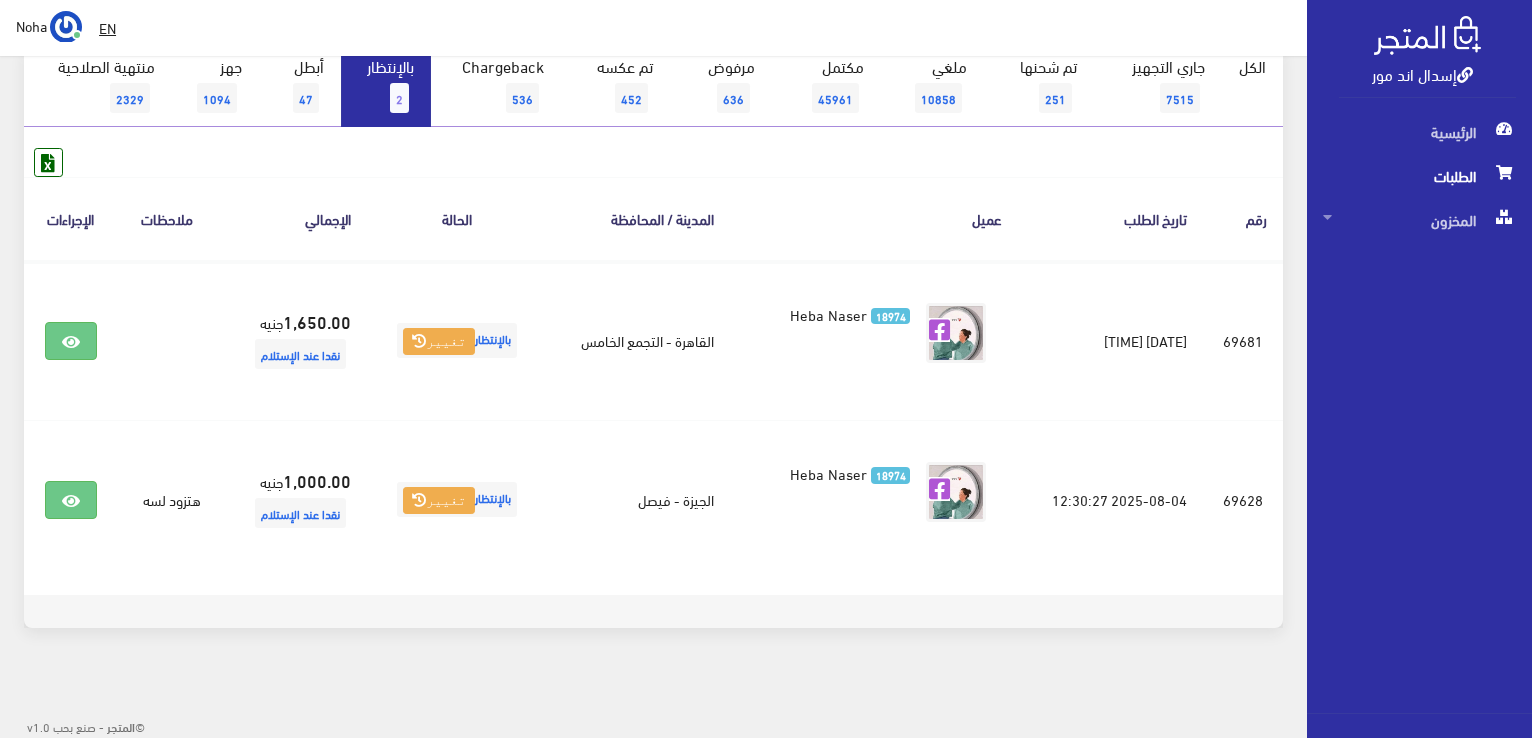 click on "بالإنتظار
2" at bounding box center [386, 86] 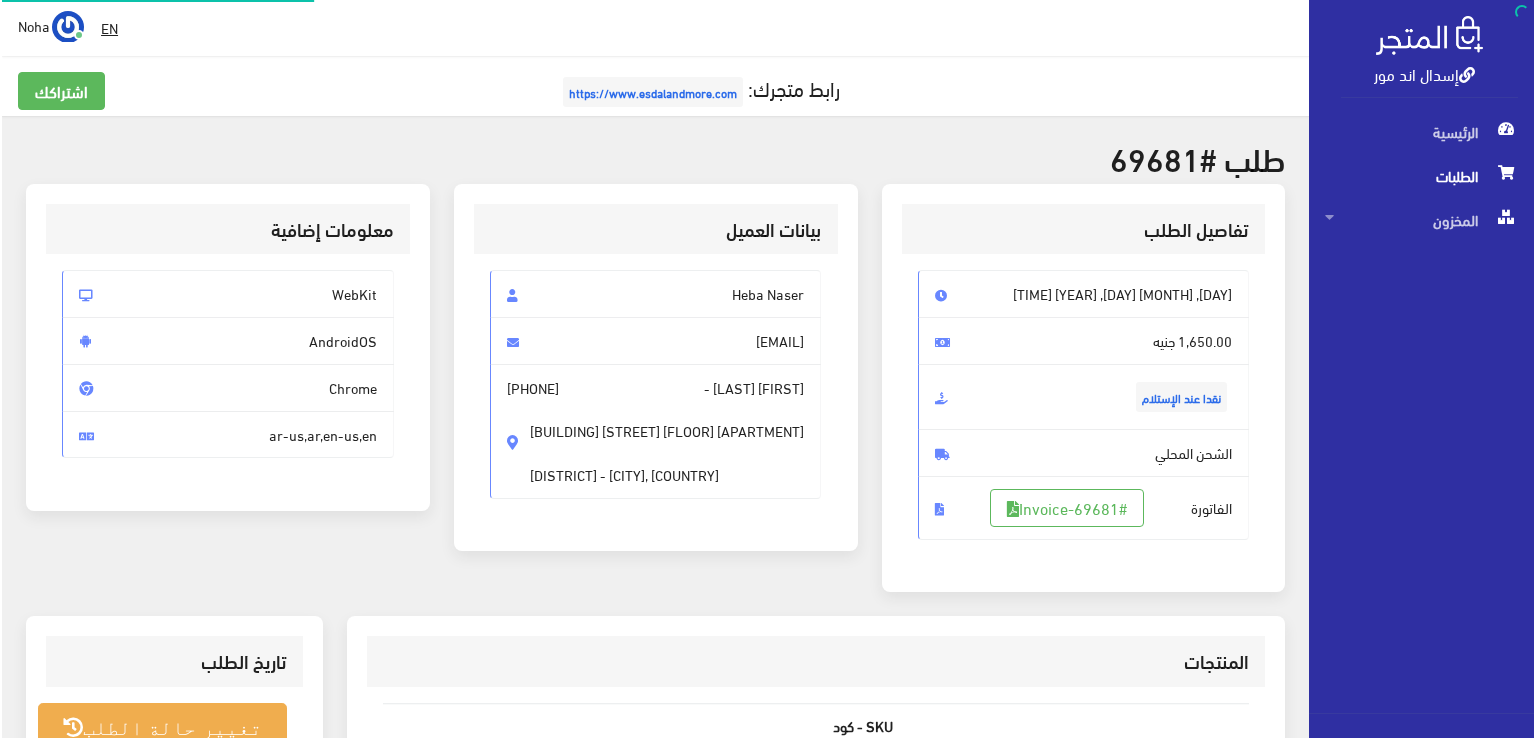 scroll, scrollTop: 400, scrollLeft: 0, axis: vertical 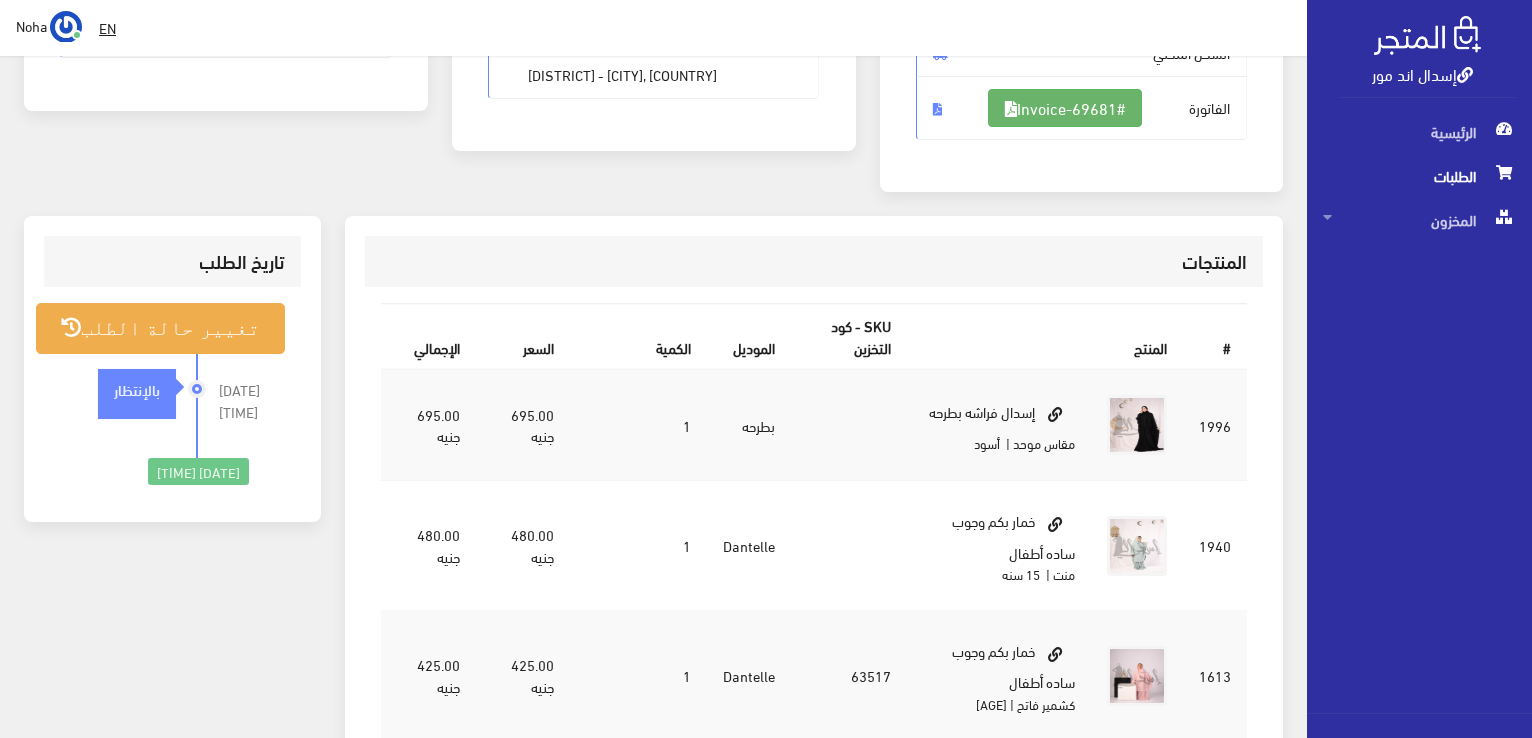 click on "#Invoice-69681" at bounding box center (1065, 108) 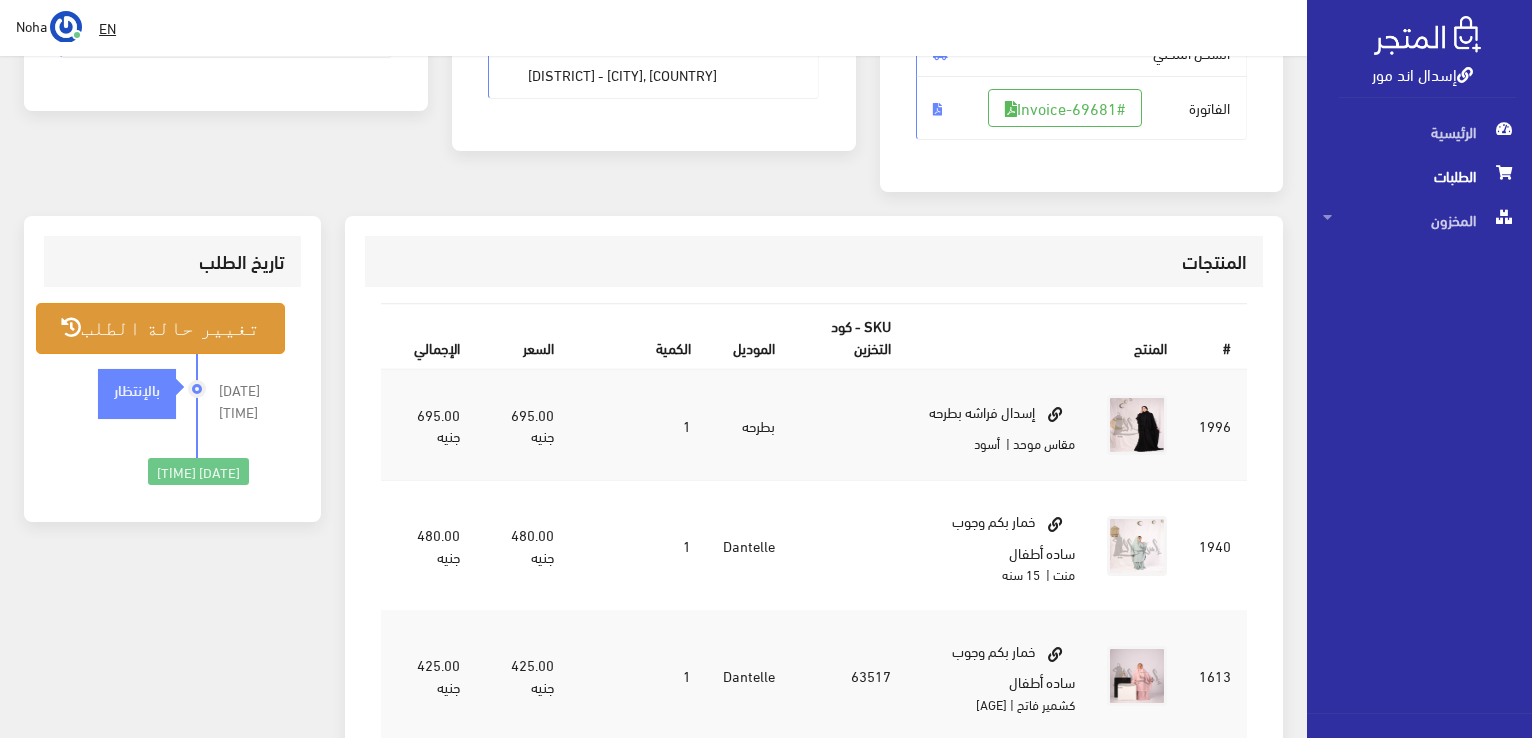 click on "تغيير حالة الطلب" at bounding box center [160, 328] 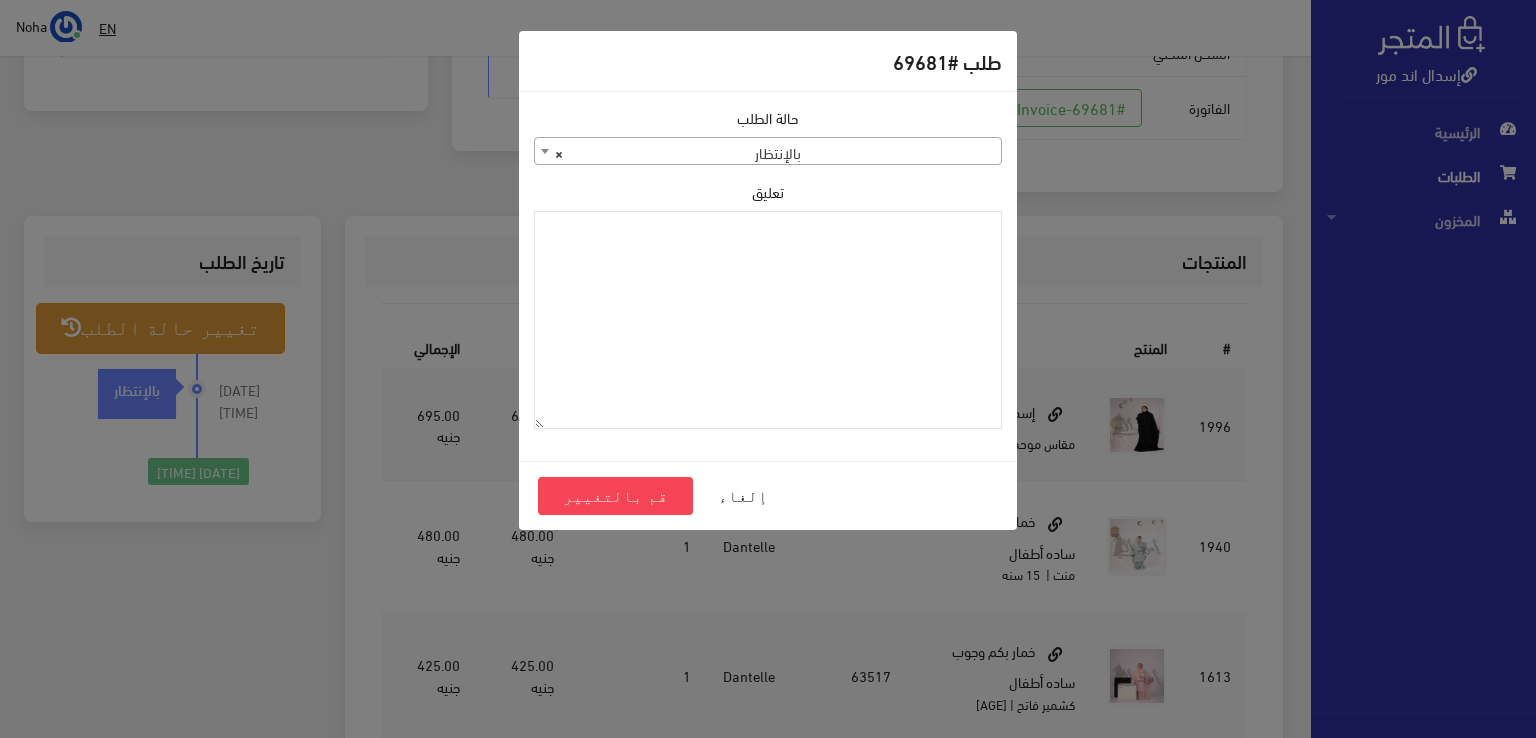 click on "× بالإنتظار" at bounding box center [768, 152] 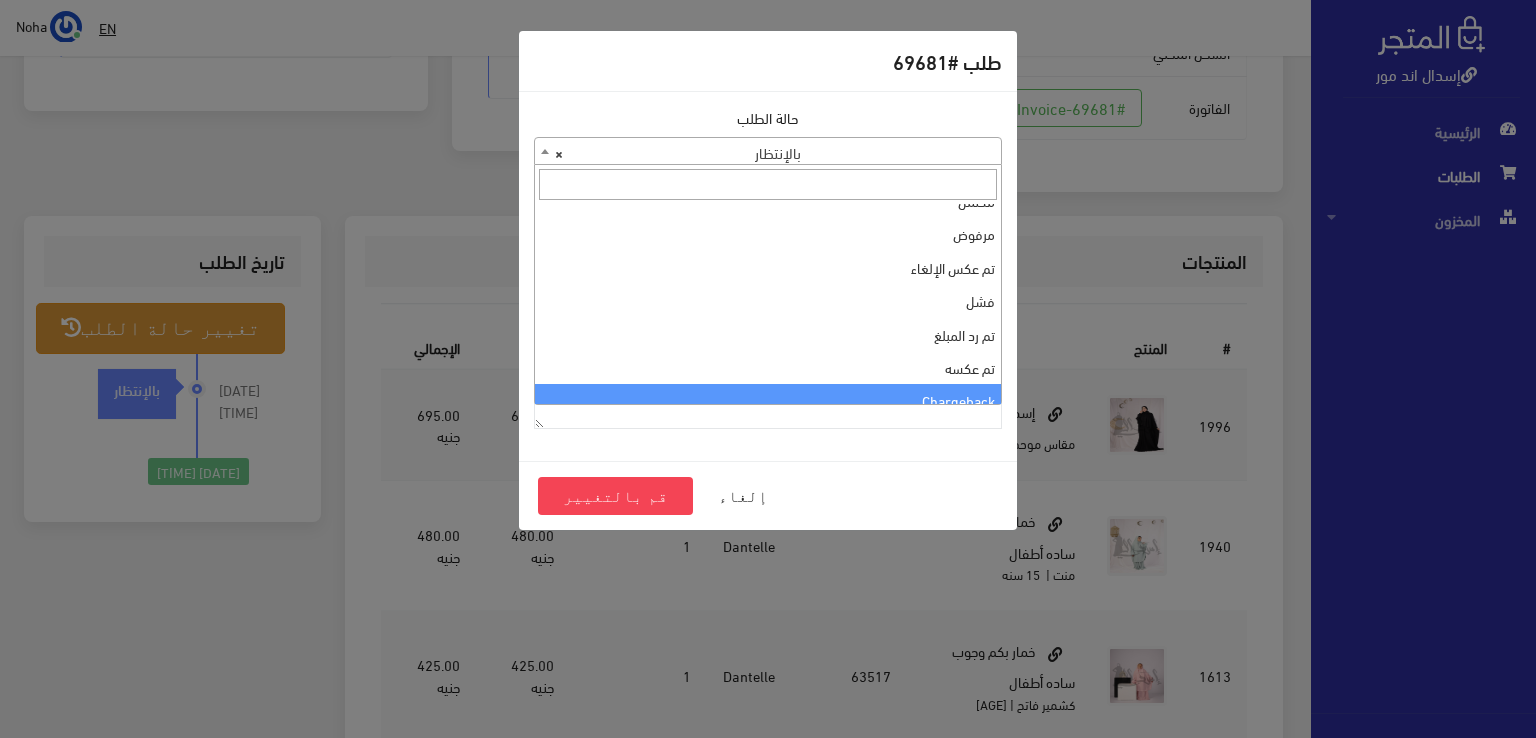 scroll, scrollTop: 0, scrollLeft: 0, axis: both 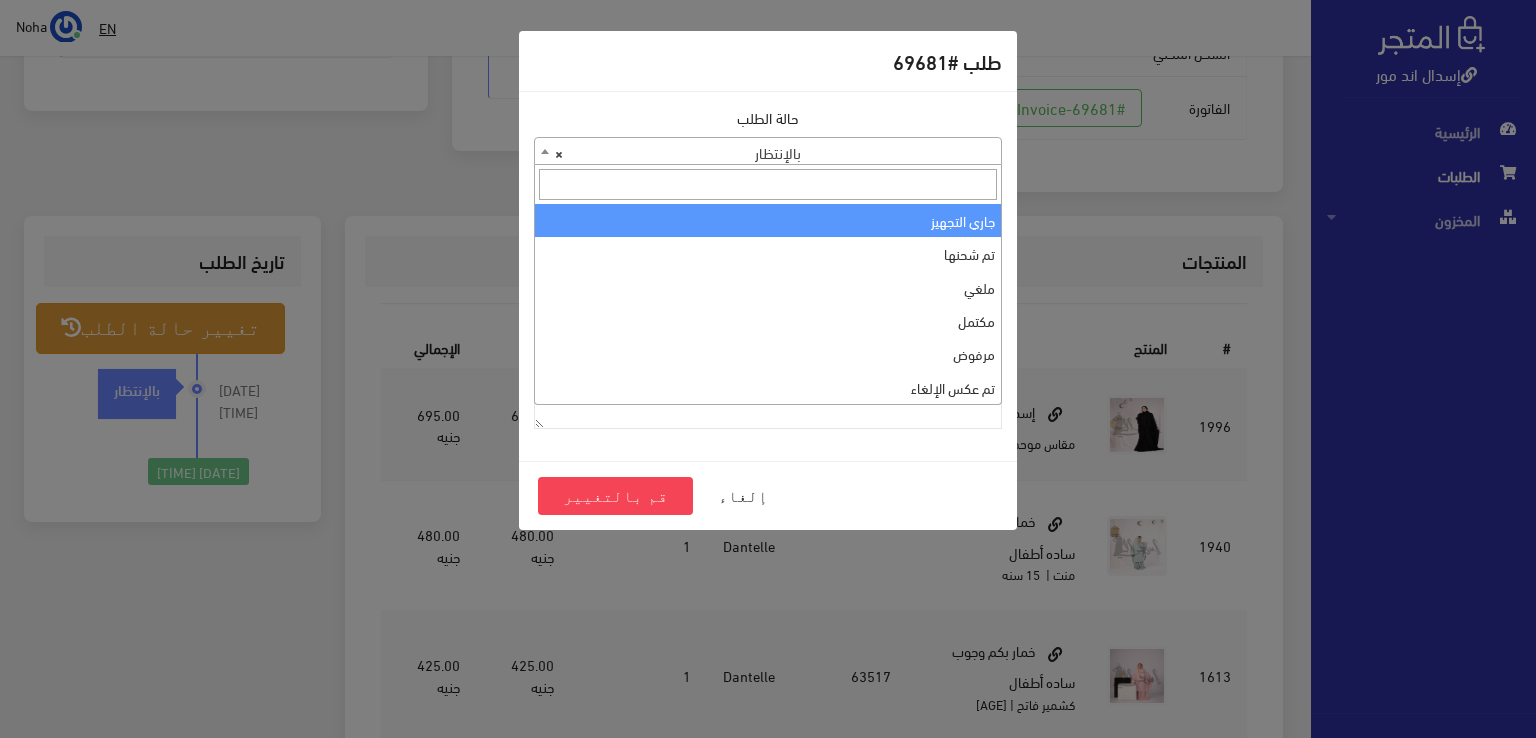 select on "1" 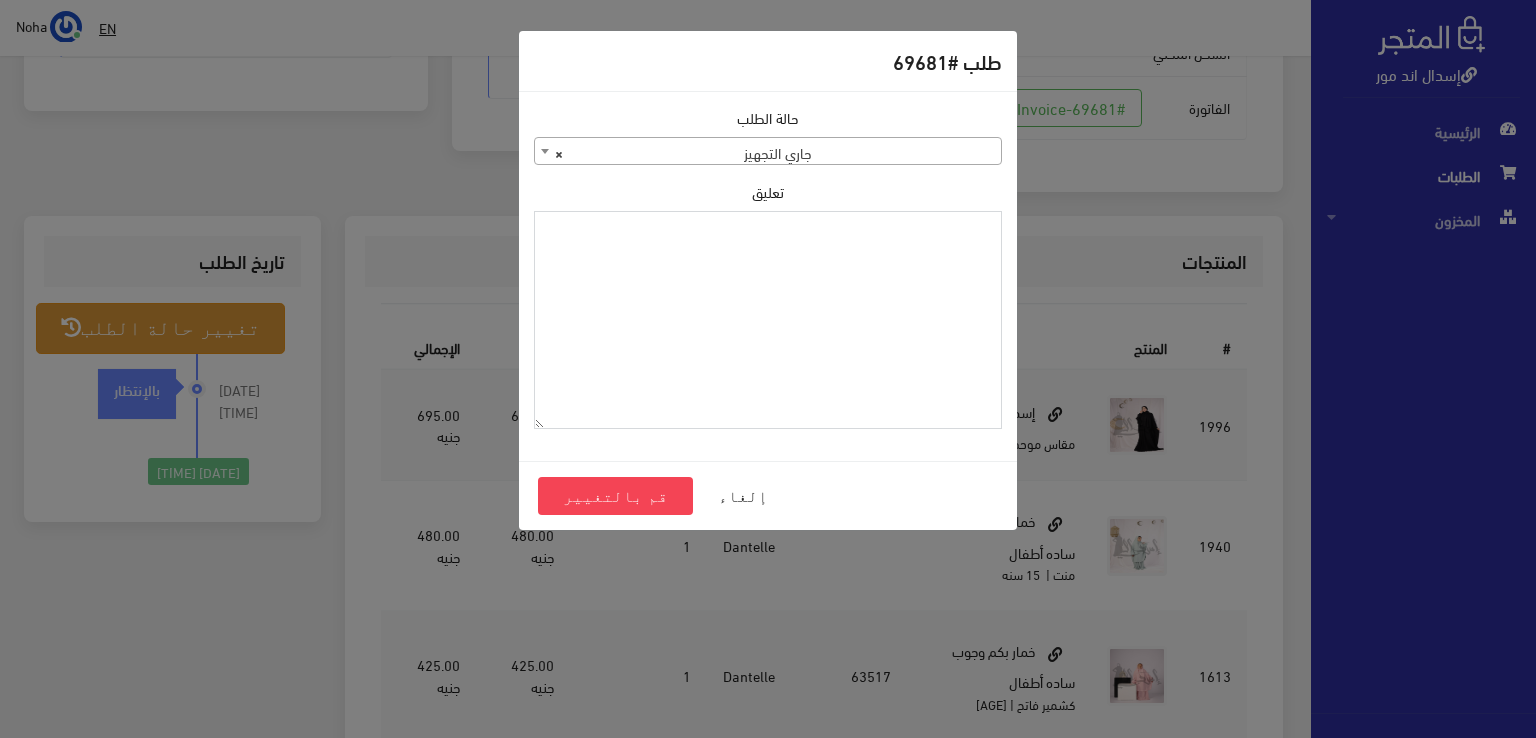 drag, startPoint x: 876, startPoint y: 245, endPoint x: 796, endPoint y: 347, distance: 129.63025 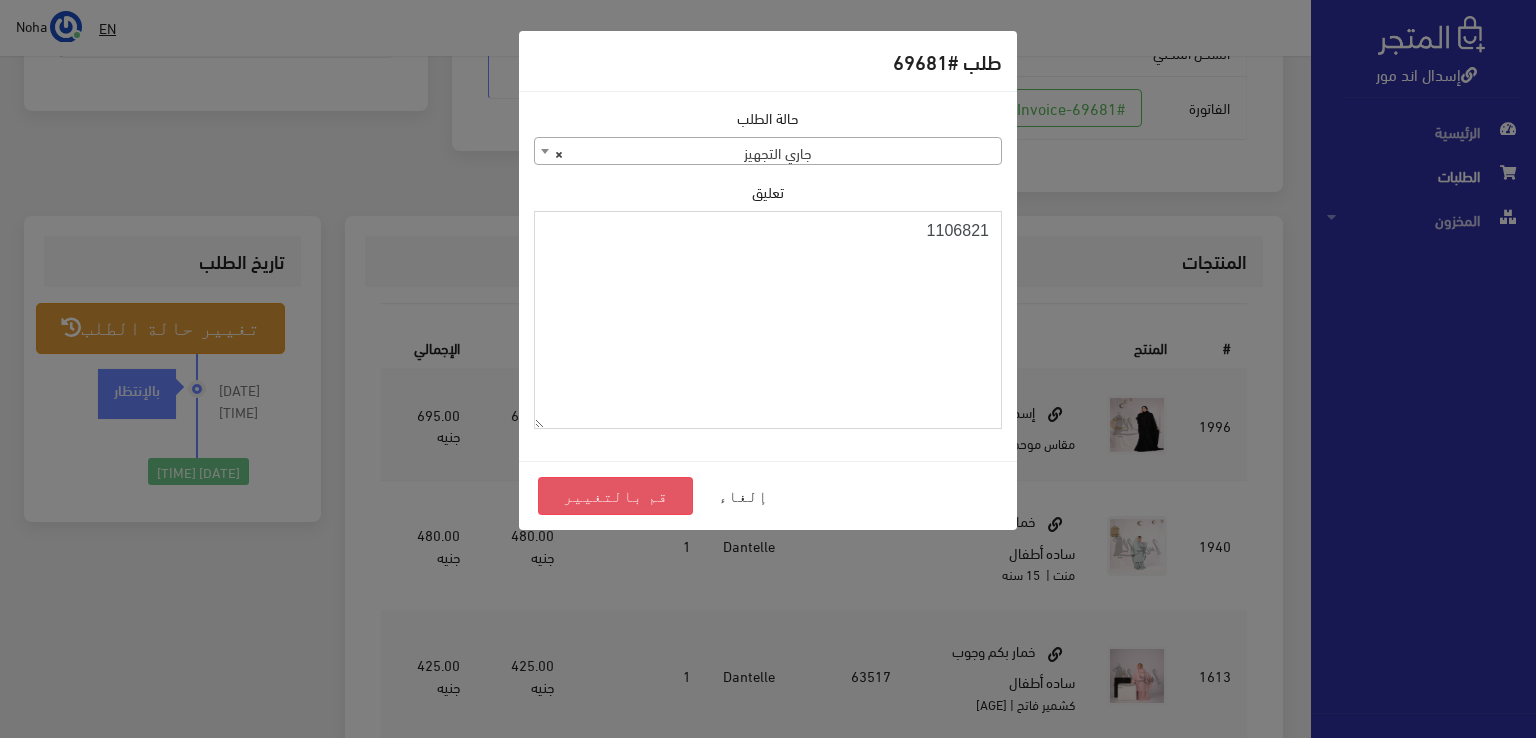 type on "1106821" 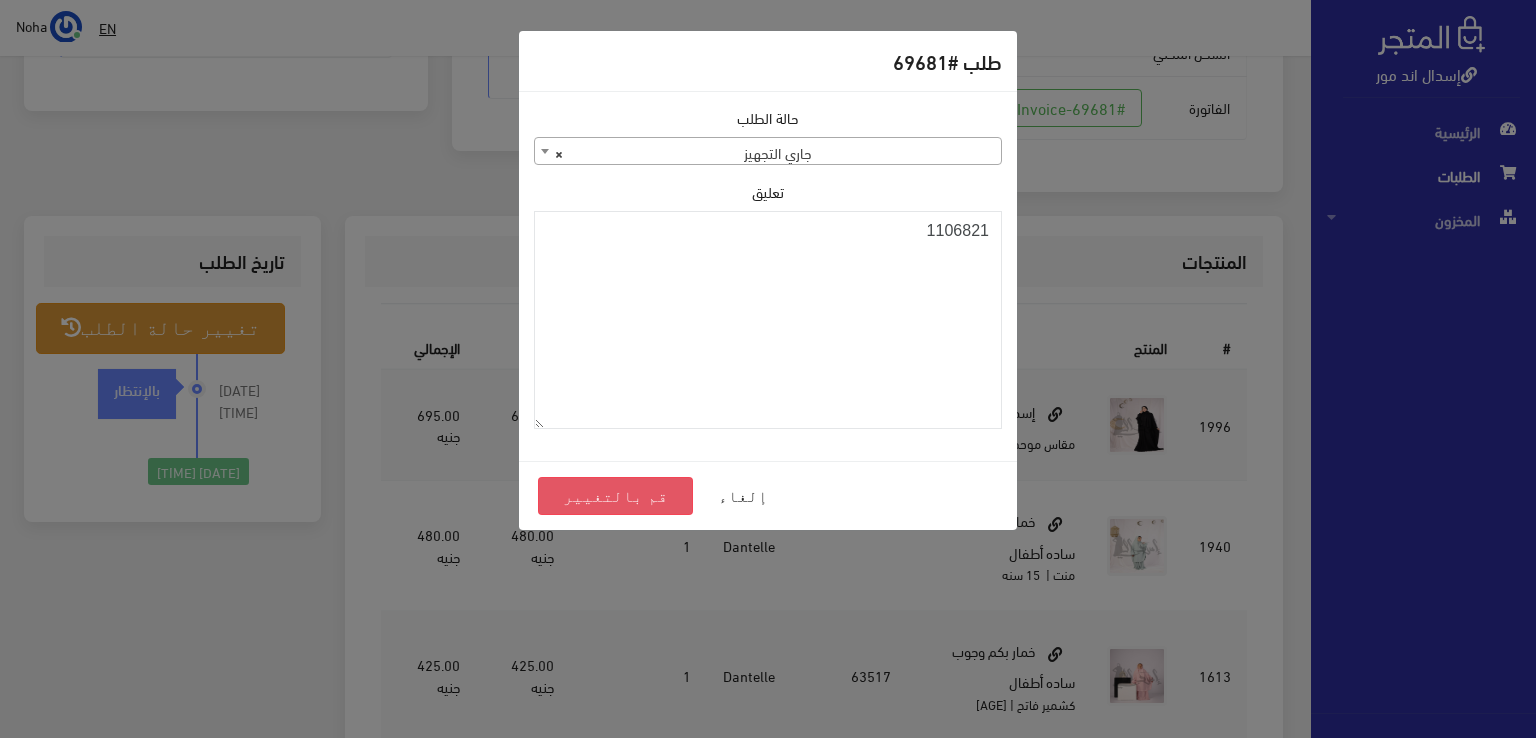 click on "قم بالتغيير" at bounding box center (615, 496) 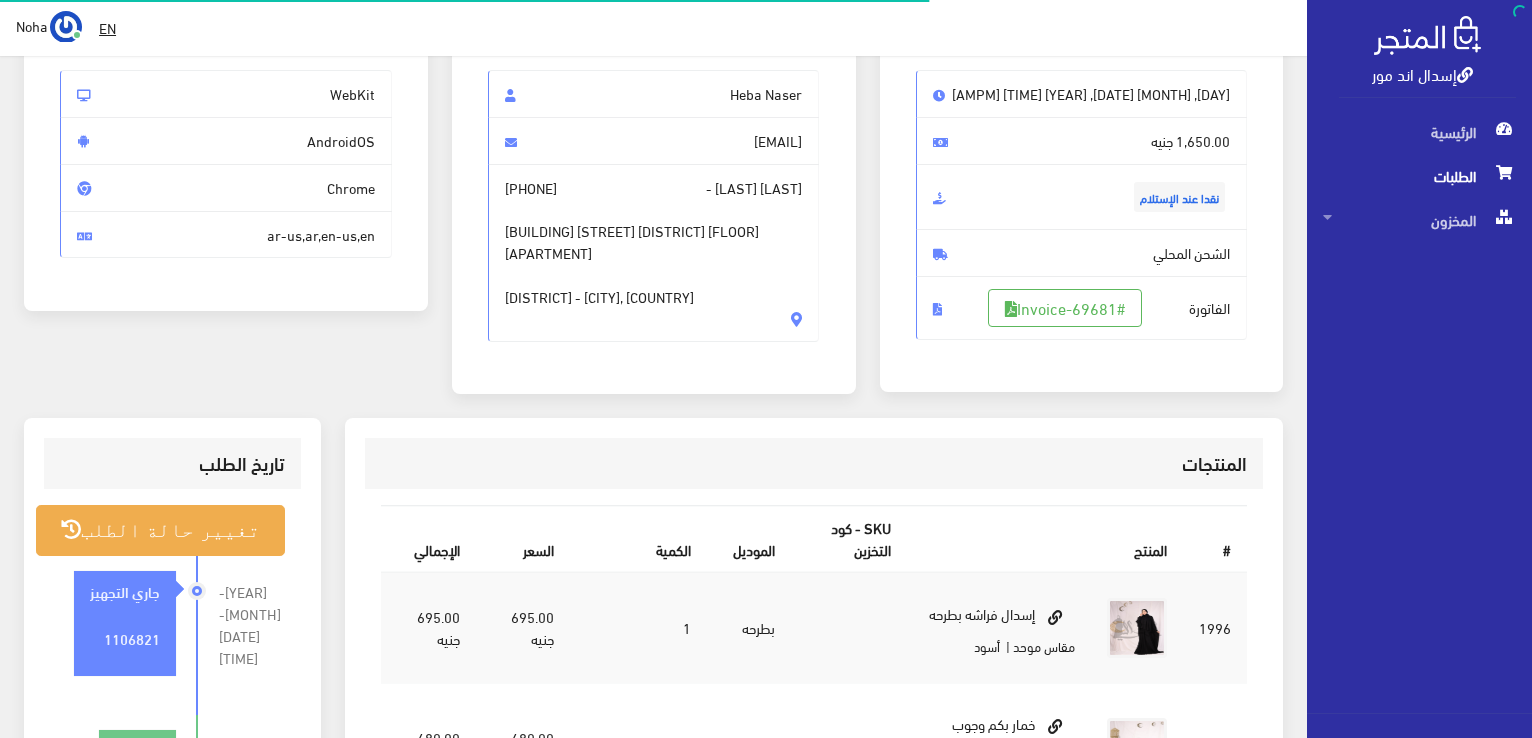 scroll, scrollTop: 200, scrollLeft: 0, axis: vertical 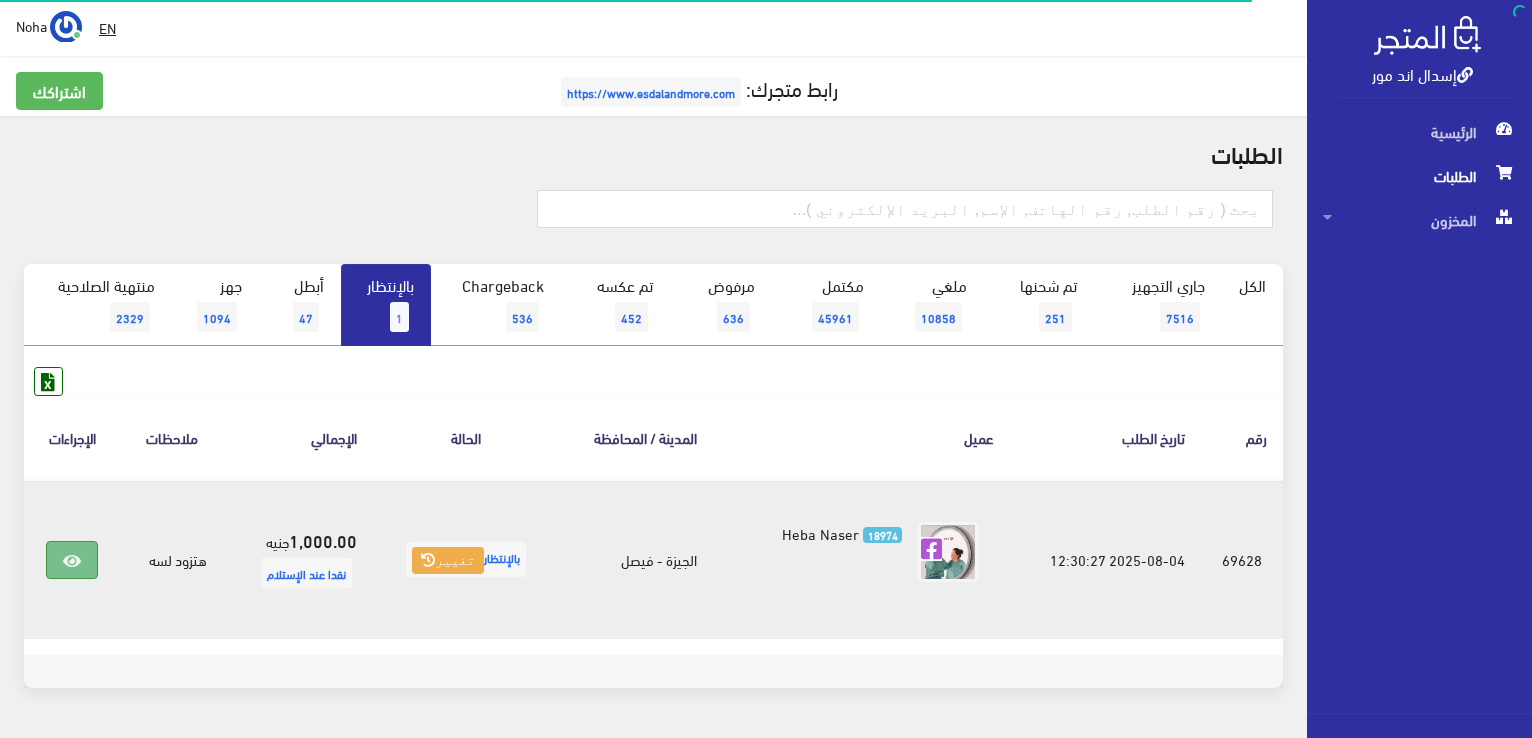 click at bounding box center (72, 560) 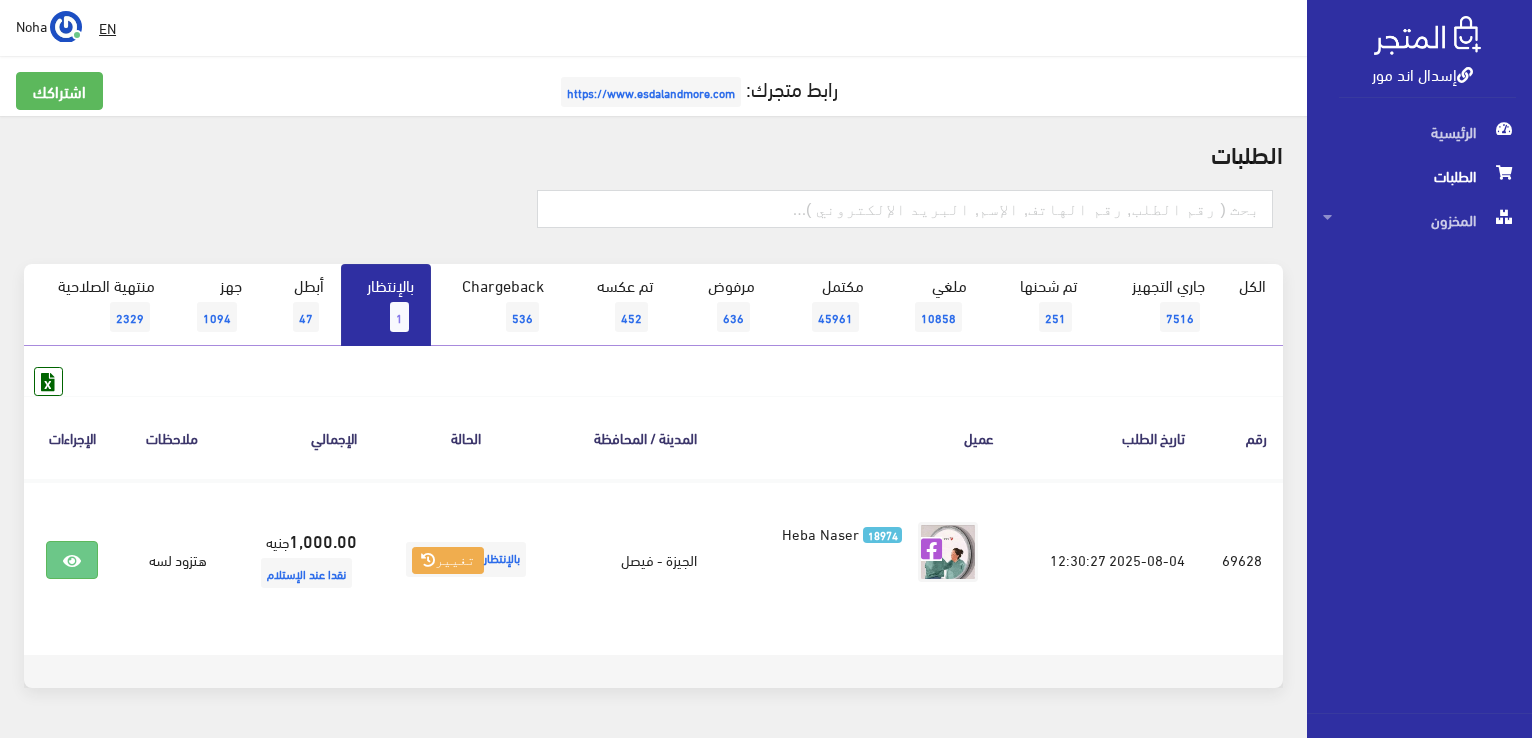 click on "بالإنتظار
1" at bounding box center [386, 305] 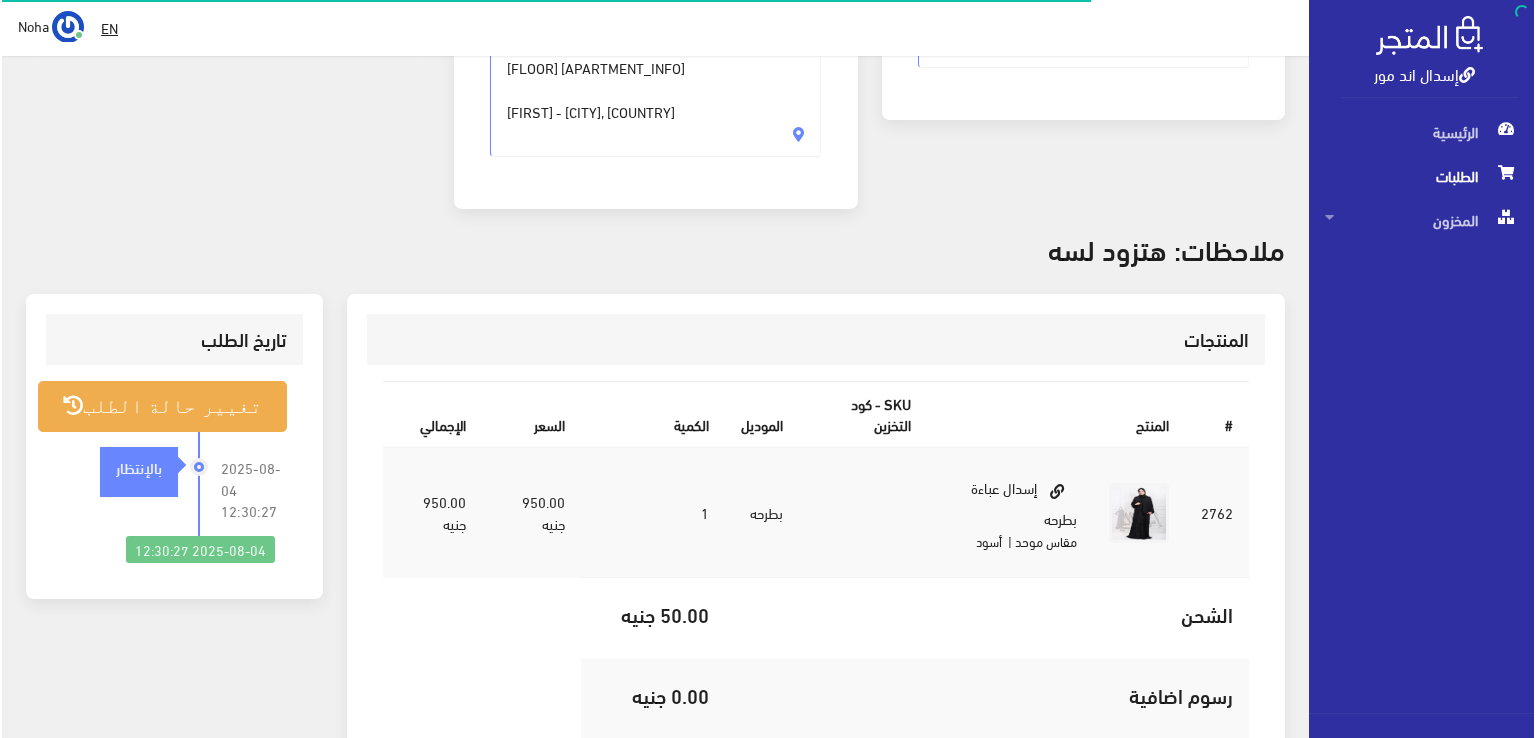 scroll, scrollTop: 500, scrollLeft: 0, axis: vertical 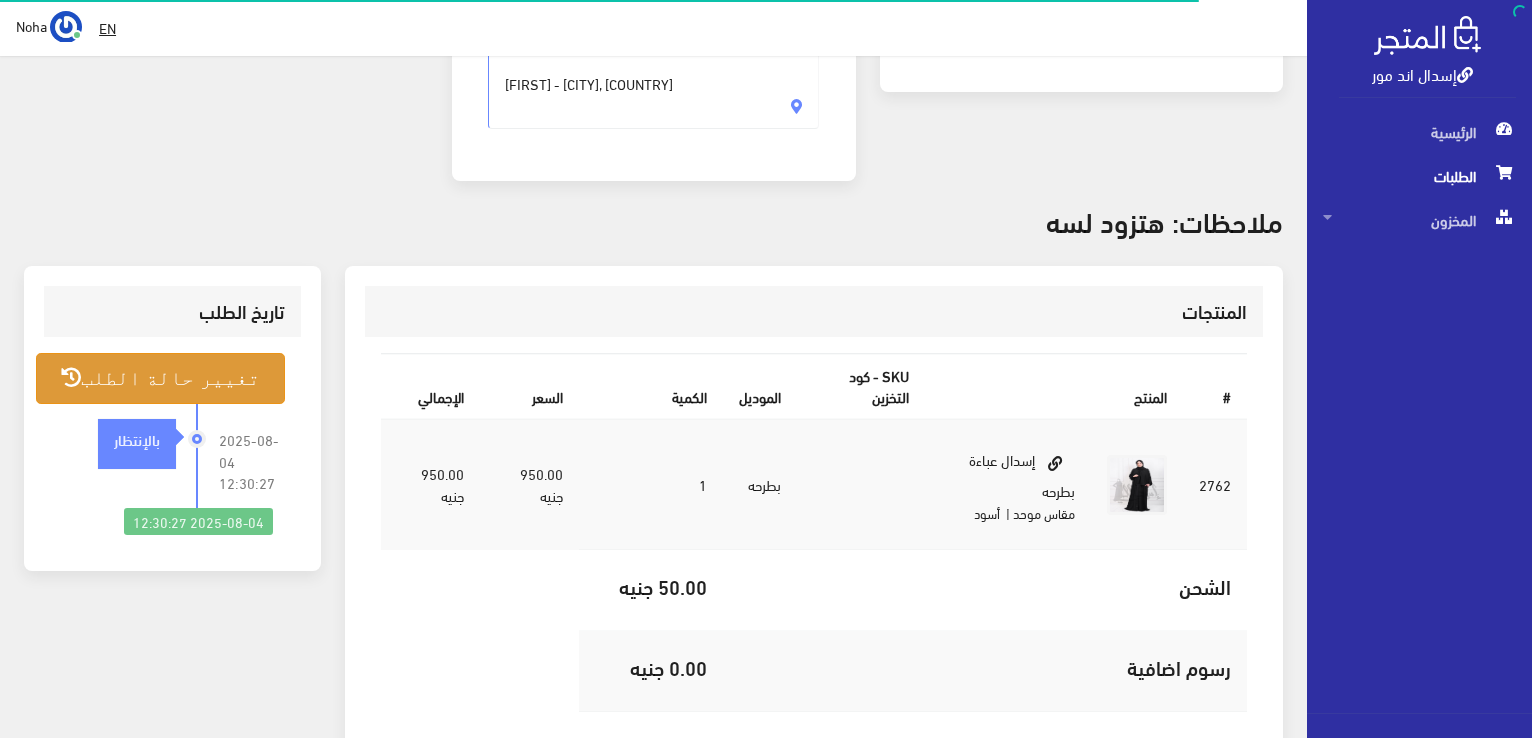 click on "تغيير حالة الطلب" at bounding box center (160, 378) 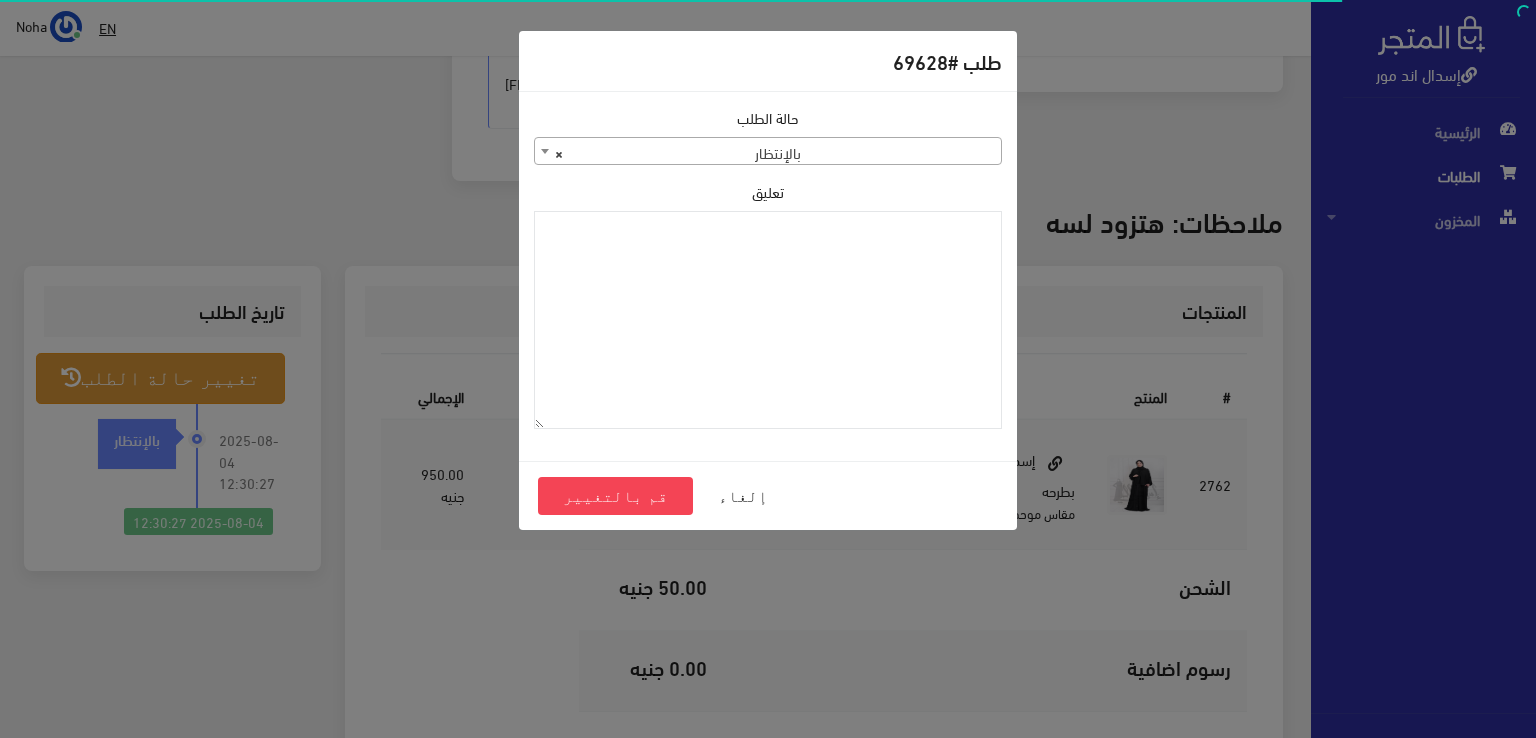 click on "× بالإنتظار" at bounding box center (768, 152) 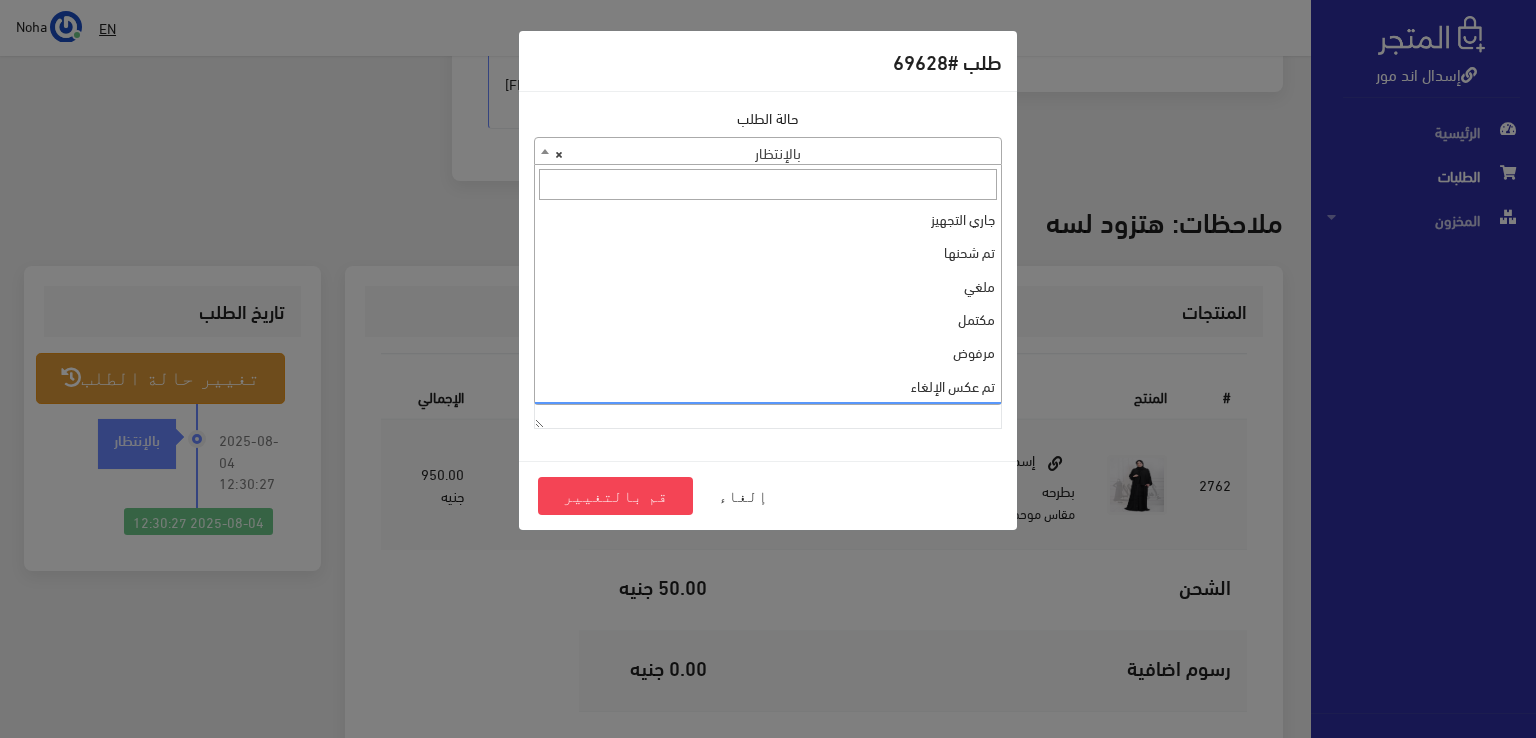 scroll, scrollTop: 0, scrollLeft: 0, axis: both 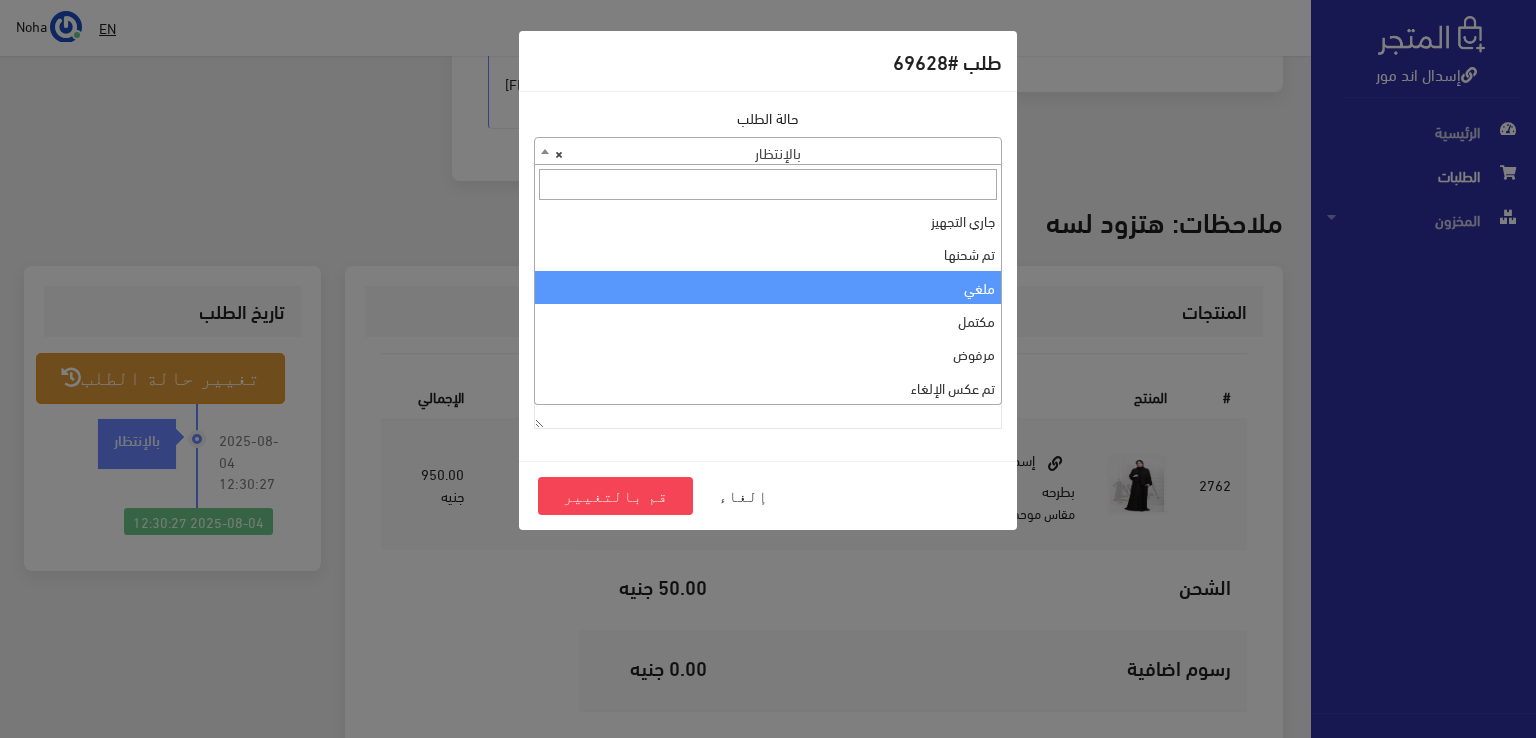 select on "3" 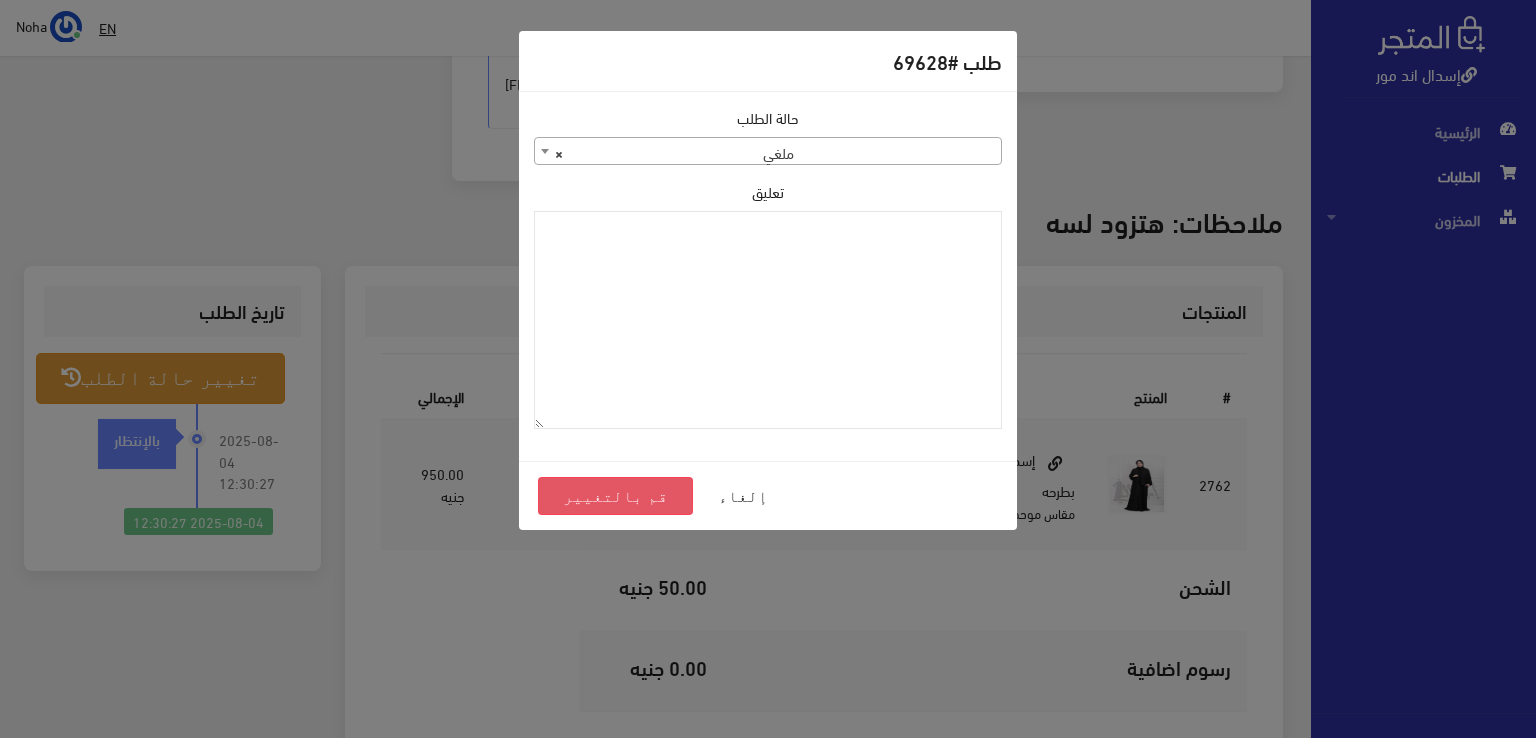 click on "قم بالتغيير" at bounding box center [615, 496] 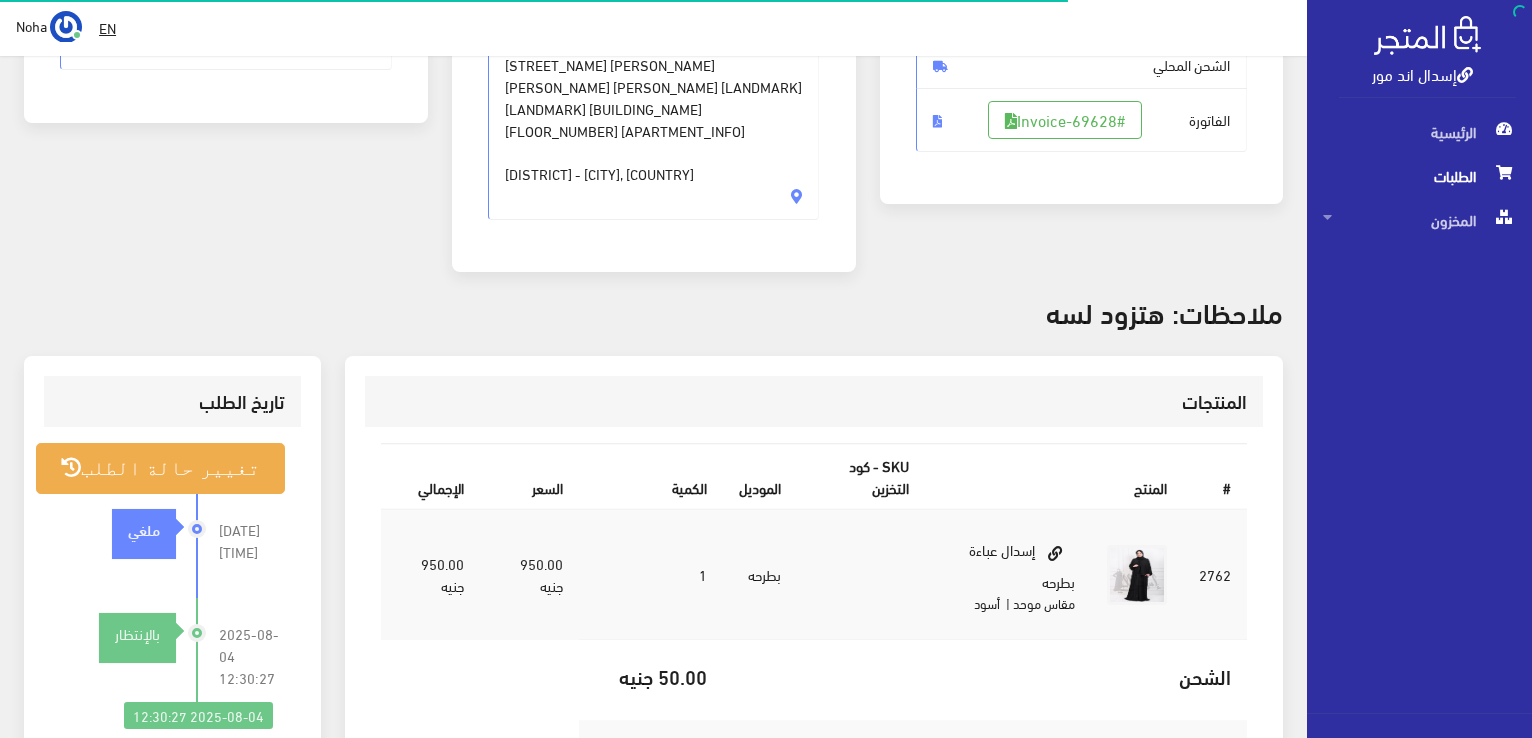 scroll, scrollTop: 400, scrollLeft: 0, axis: vertical 